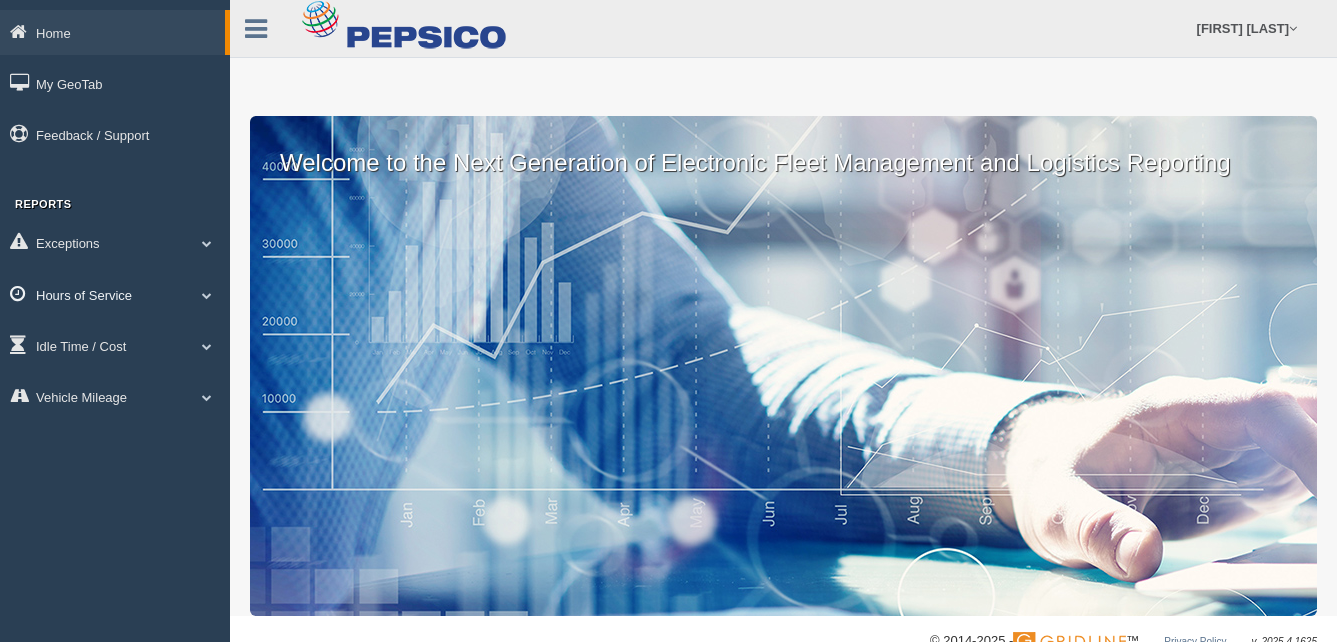 scroll, scrollTop: 0, scrollLeft: 0, axis: both 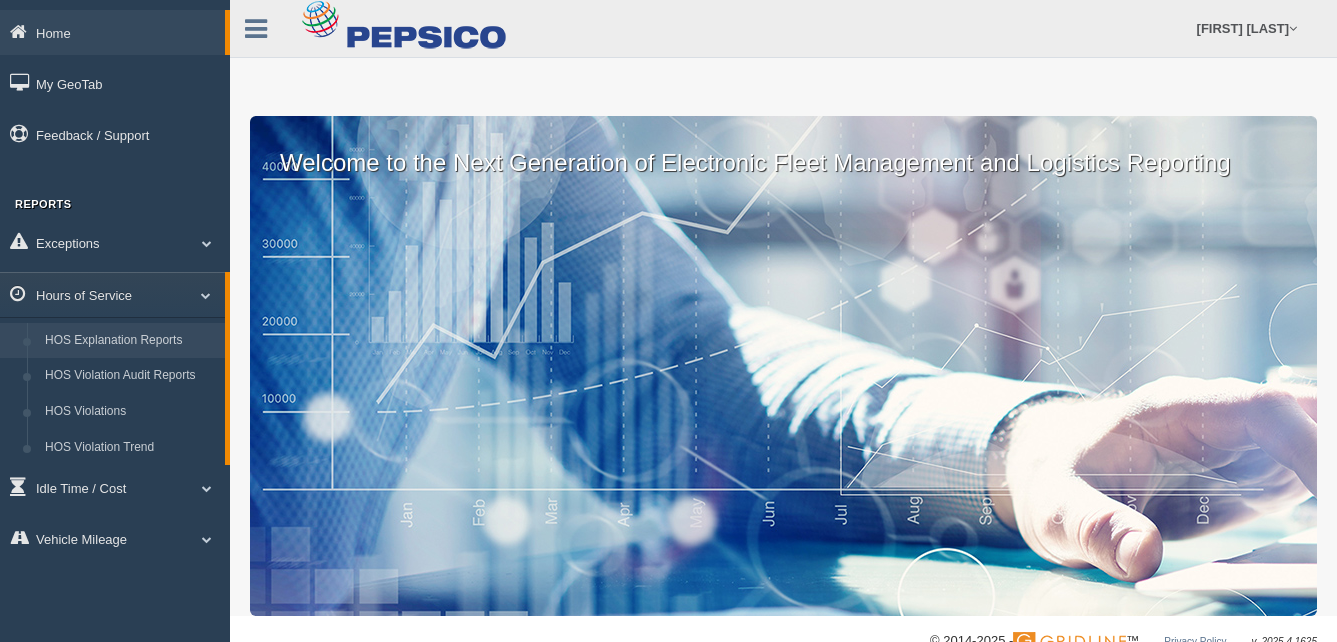 click on "HOS Explanation Reports" at bounding box center (130, 341) 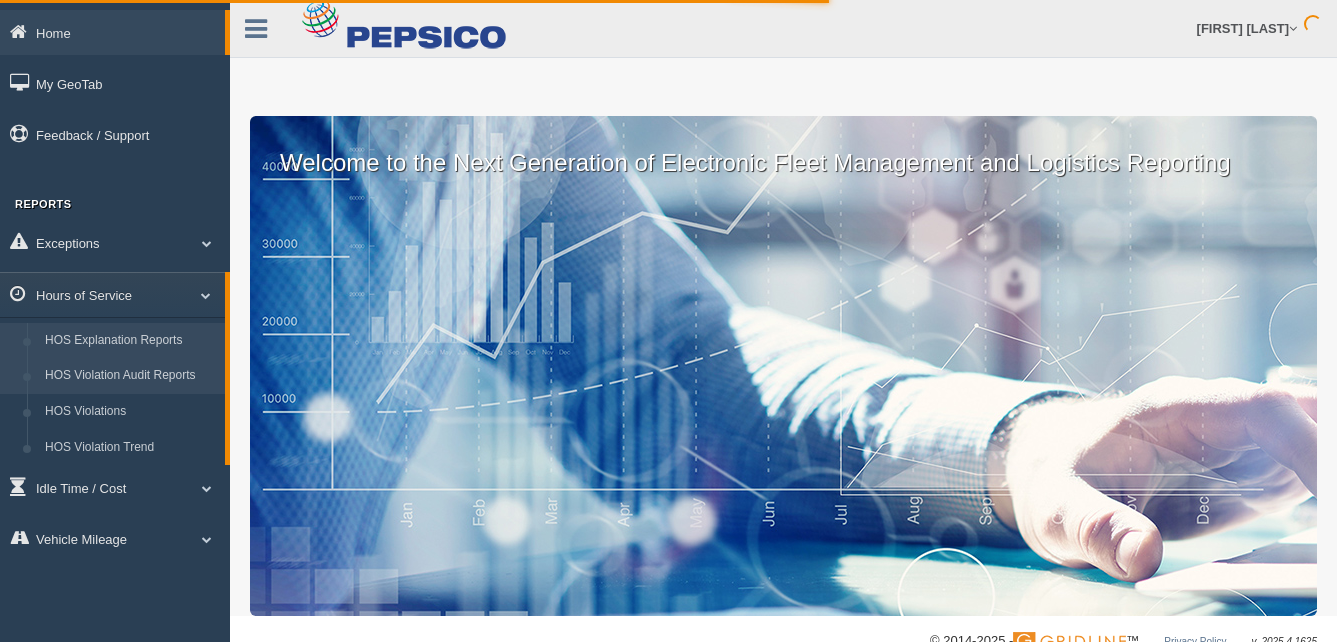 click on "HOS Violation Audit Reports" at bounding box center [130, 376] 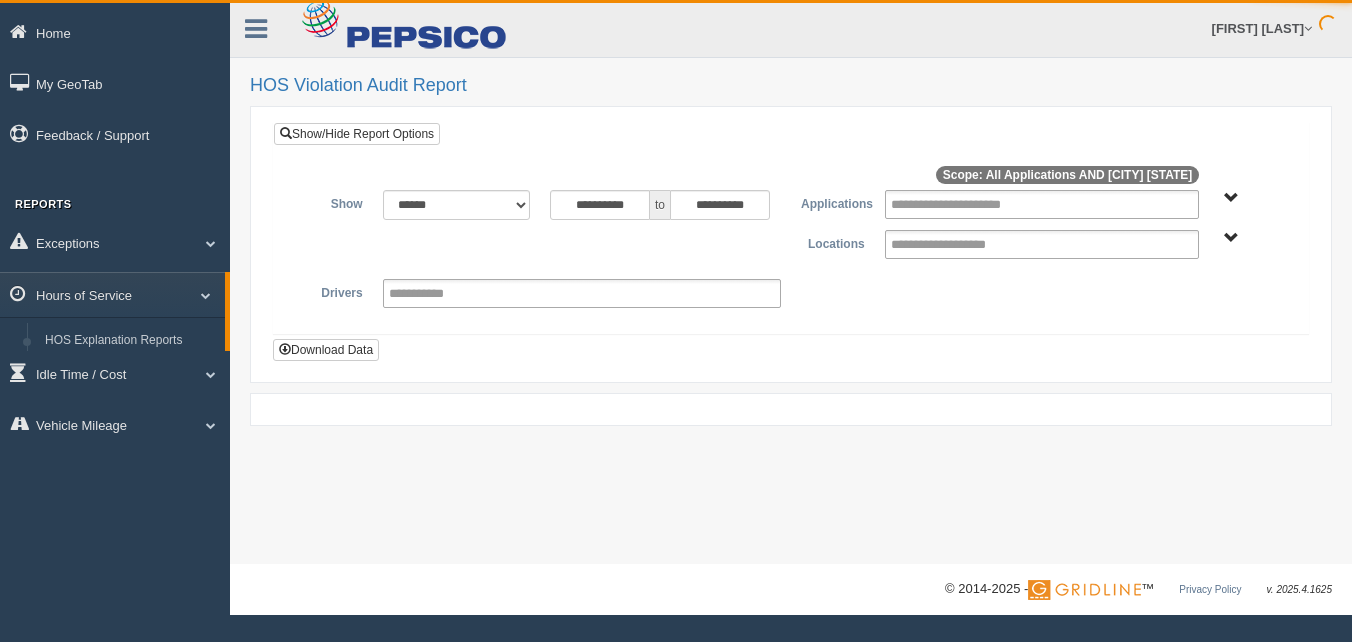 scroll, scrollTop: 0, scrollLeft: 0, axis: both 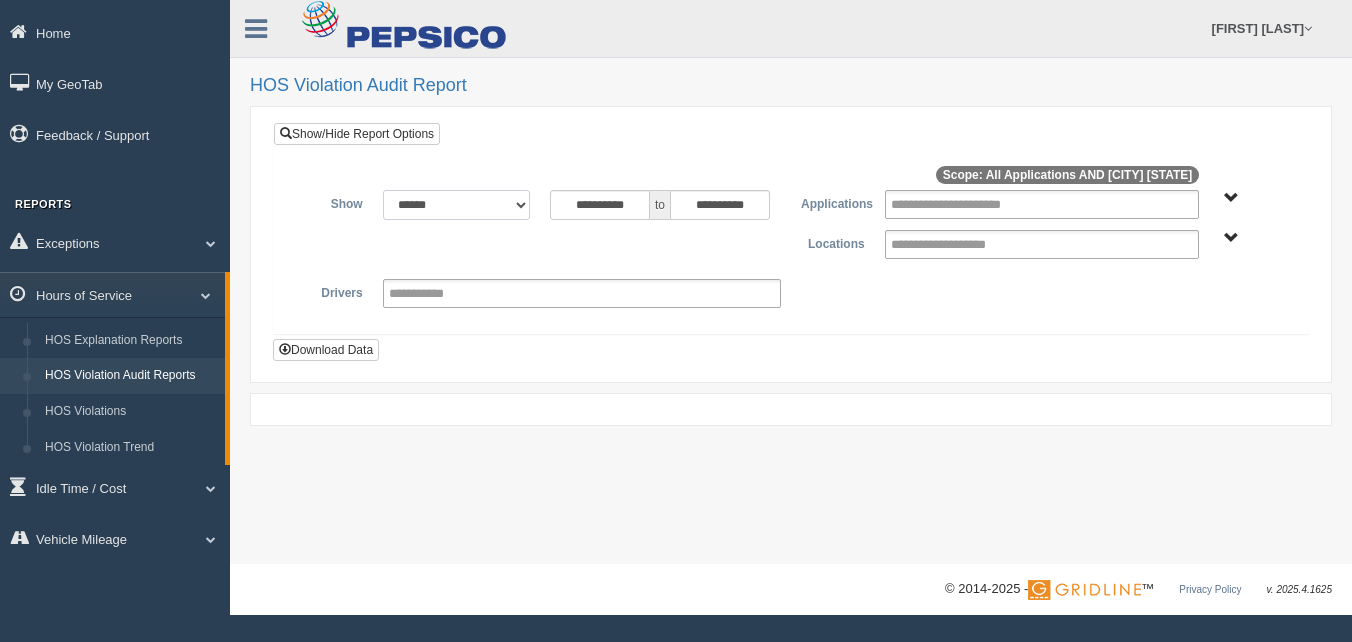 click on "**********" at bounding box center [456, 205] 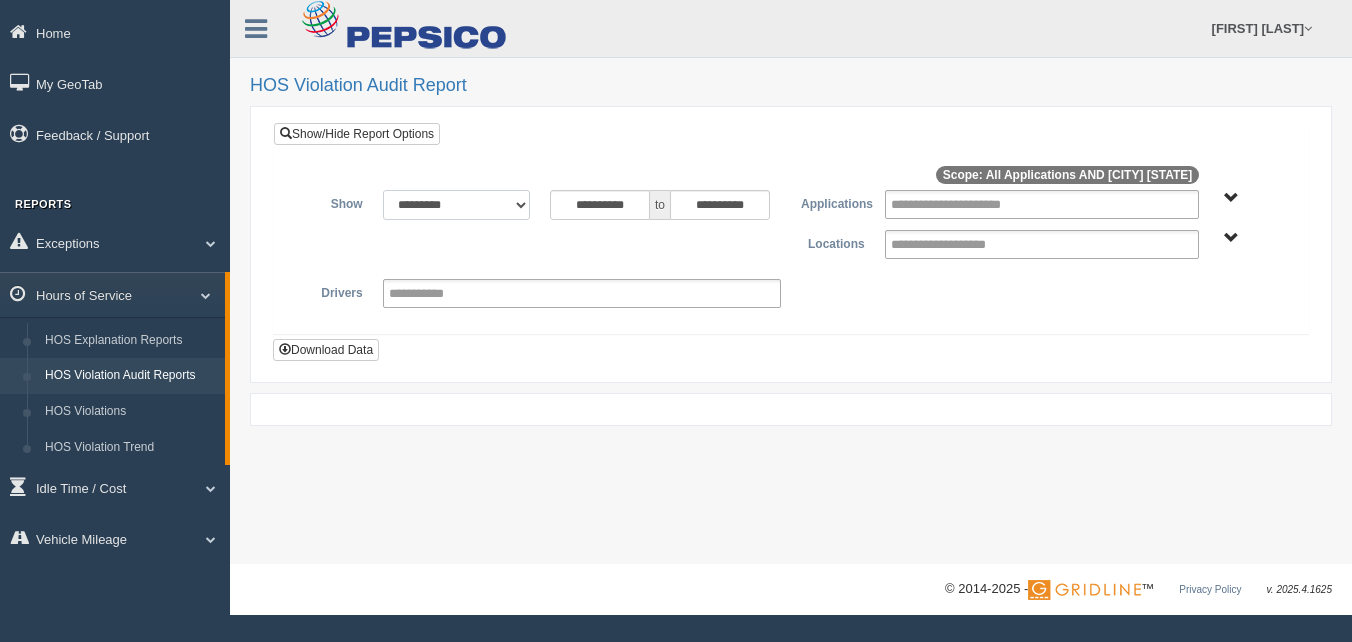 click on "**********" at bounding box center [456, 205] 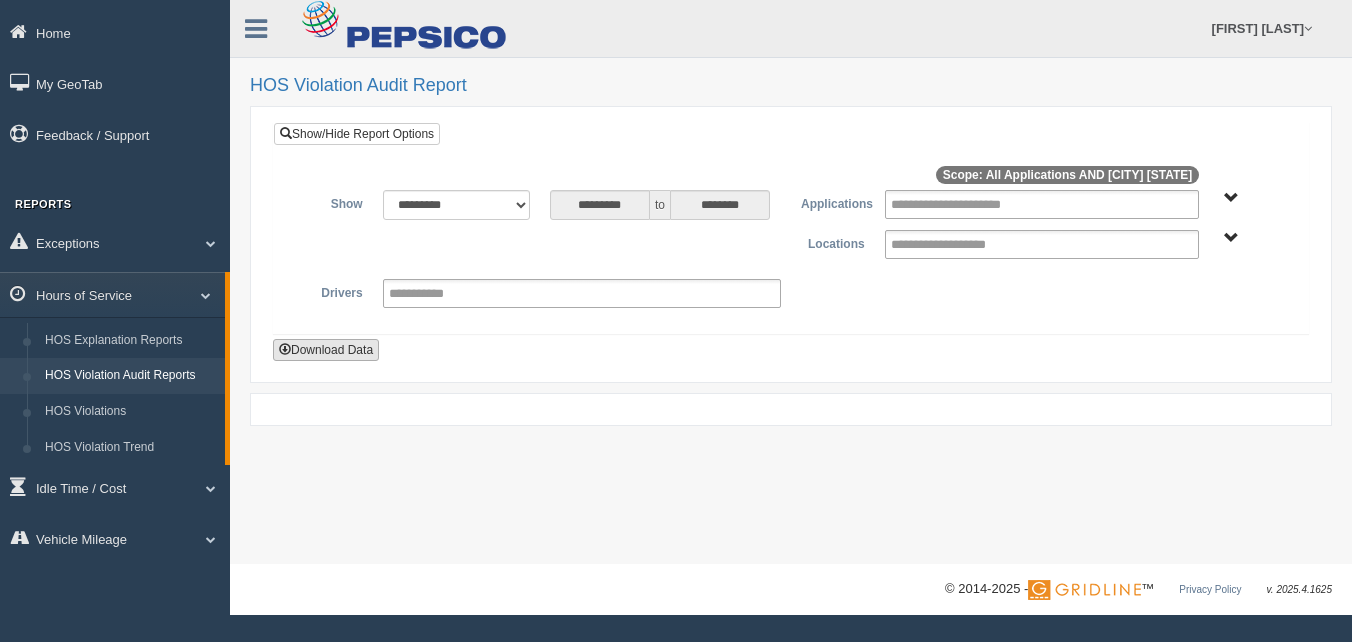 click on "Download Data" at bounding box center [326, 350] 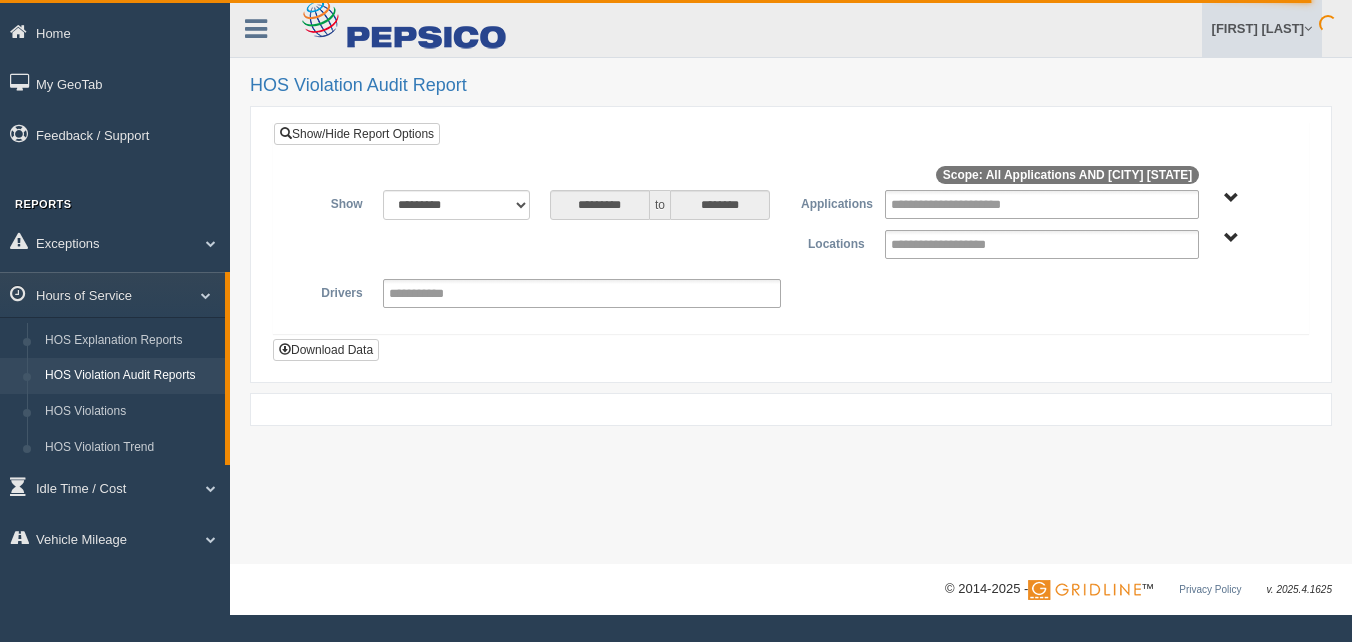 click on "[FIRST] [LAST]" at bounding box center (1262, 28) 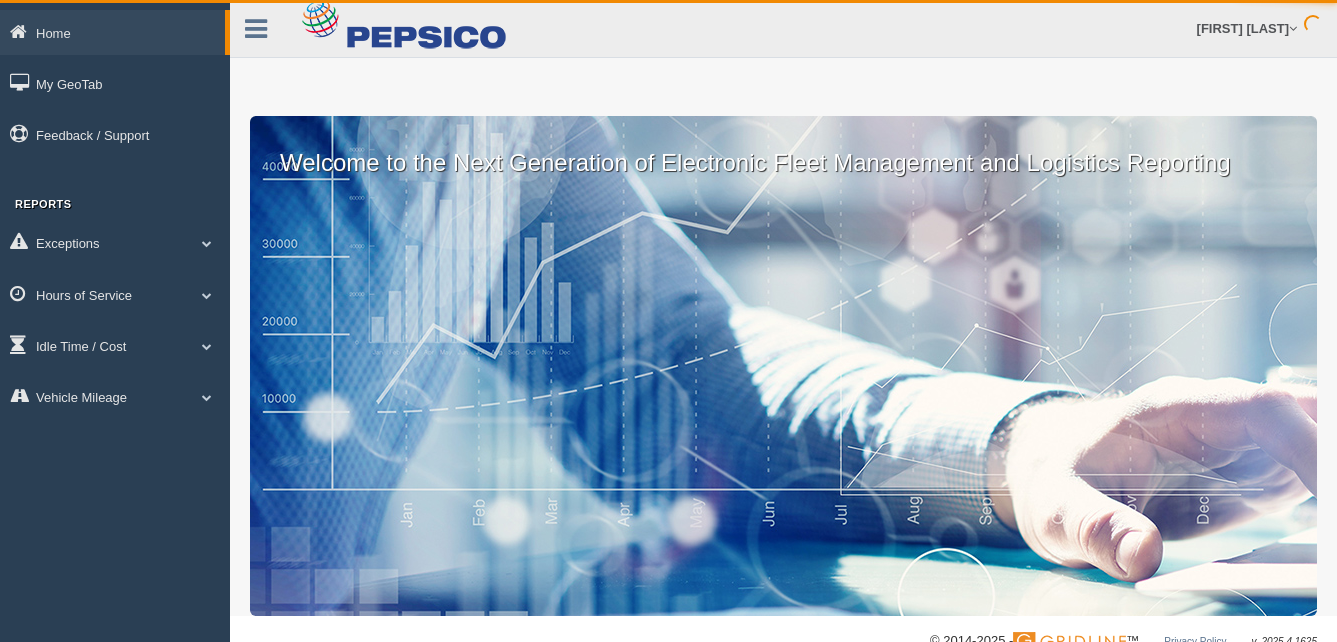 scroll, scrollTop: 0, scrollLeft: 0, axis: both 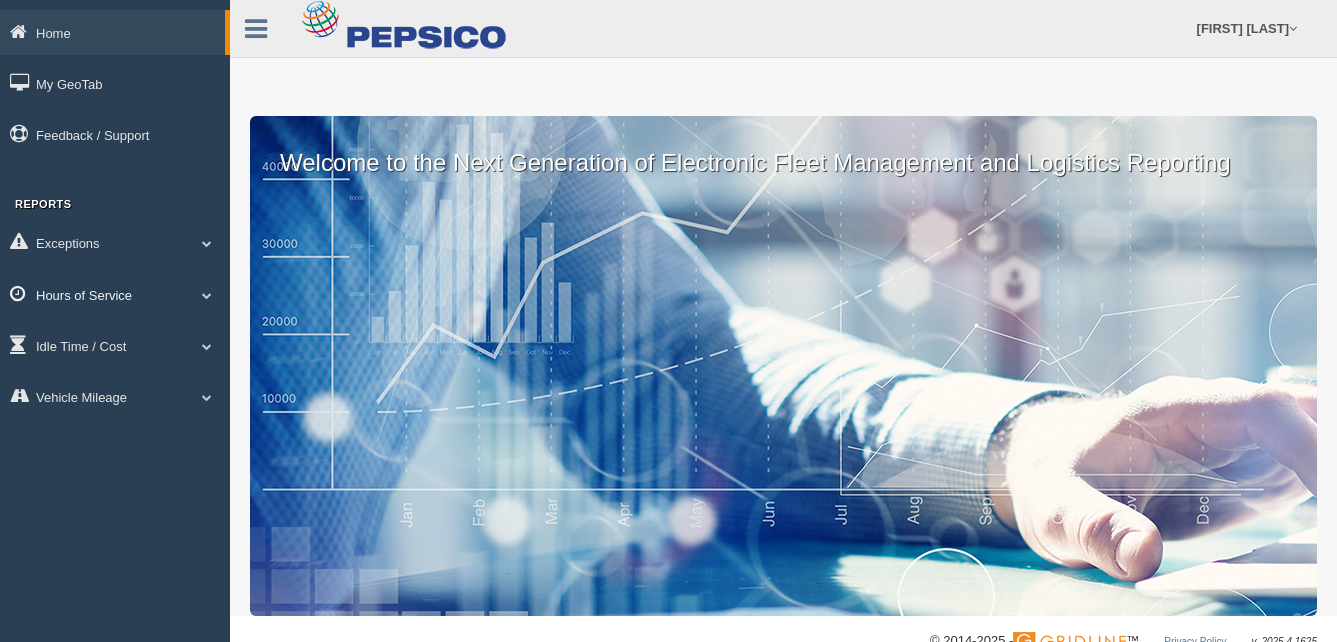 click on "Hours of Service" at bounding box center [115, 294] 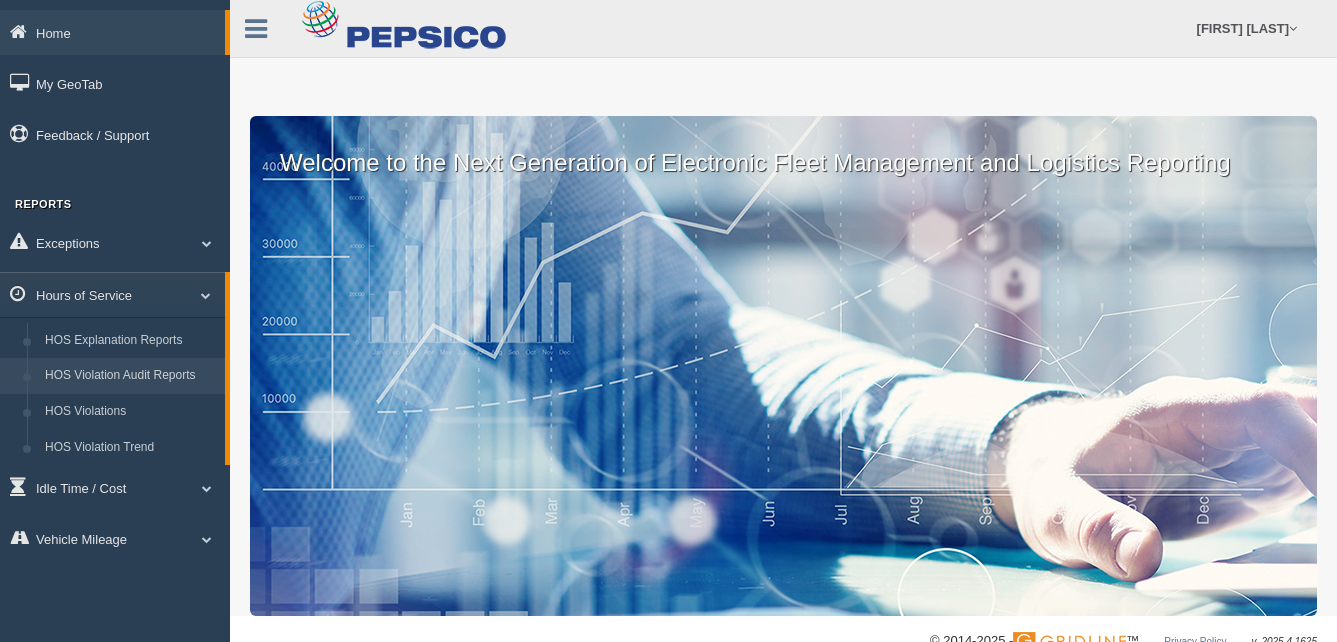 click on "HOS Violation Audit Reports" at bounding box center [130, 376] 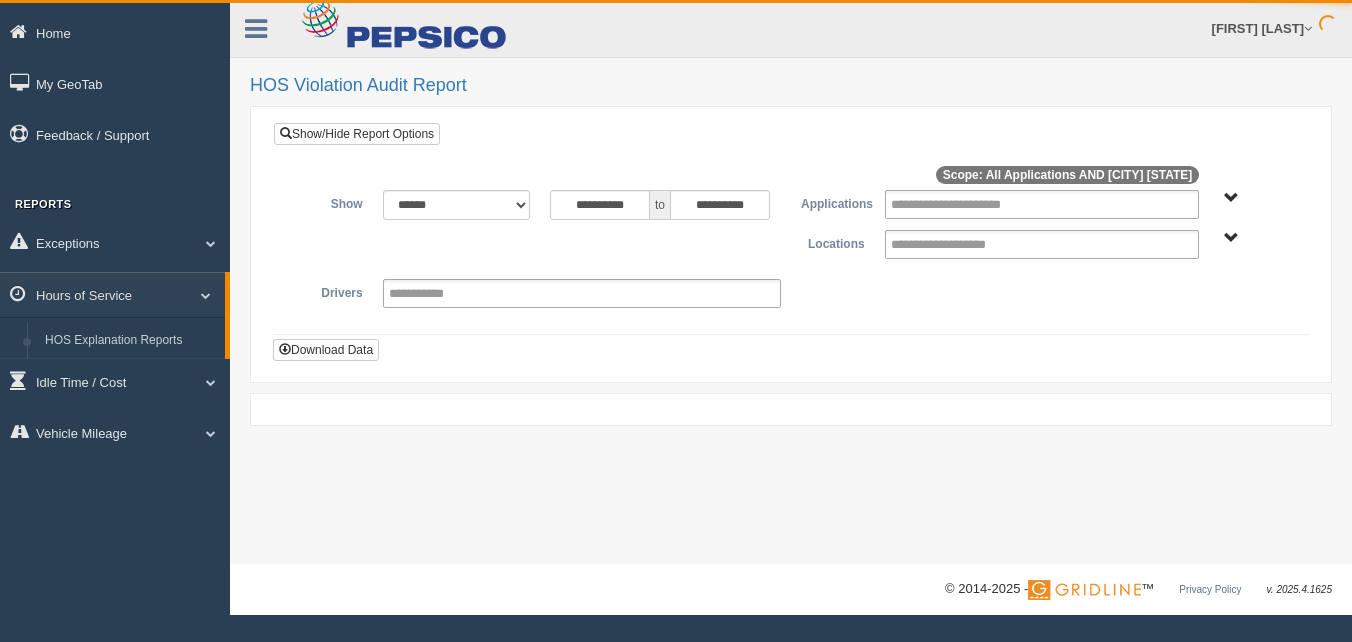 scroll, scrollTop: 0, scrollLeft: 0, axis: both 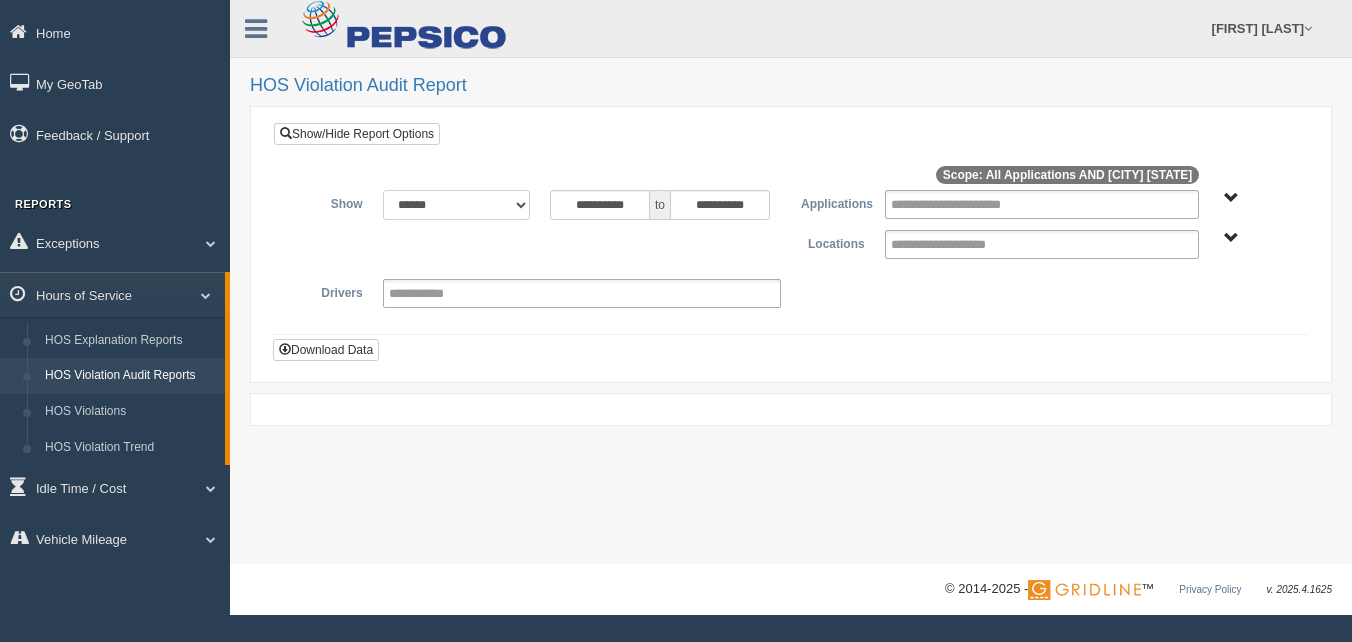 click on "**********" at bounding box center [456, 205] 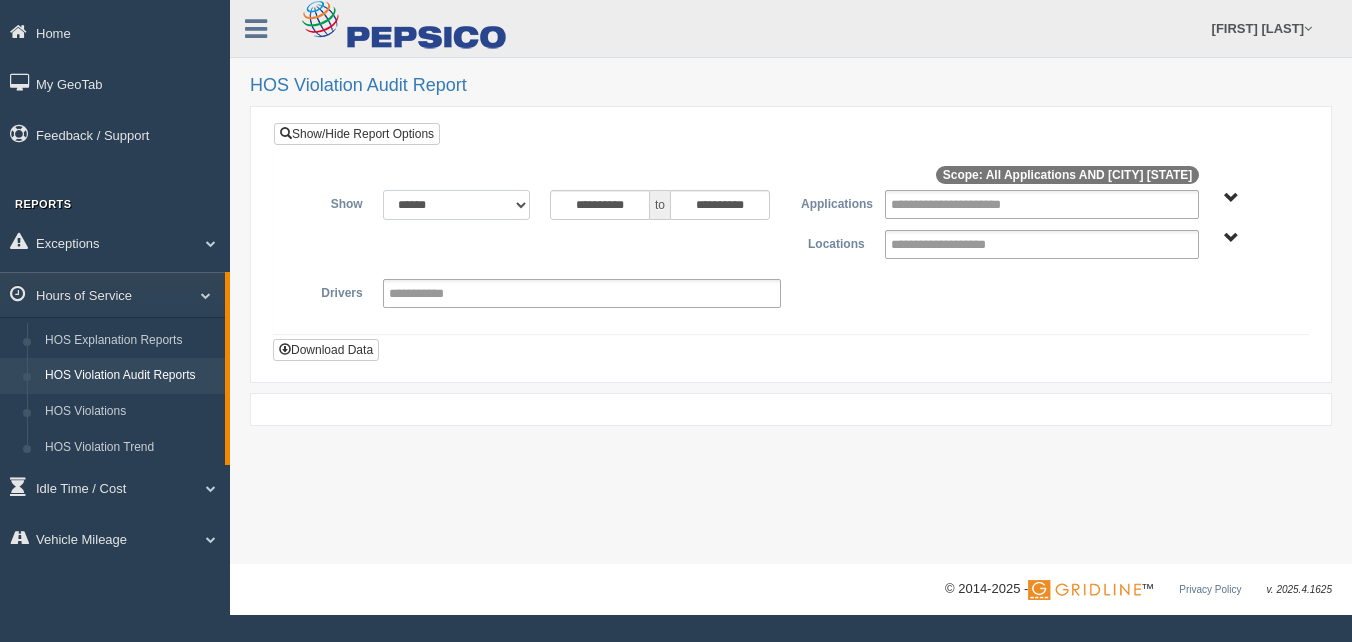 select on "*********" 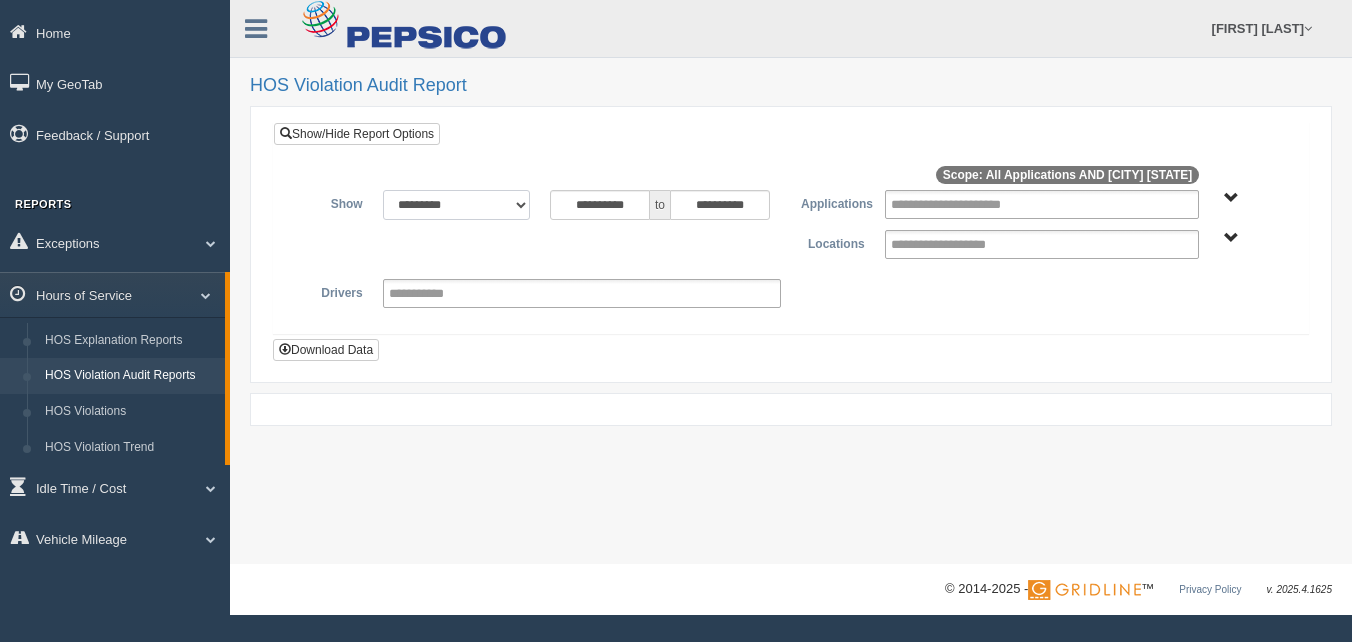 click on "**********" at bounding box center [456, 205] 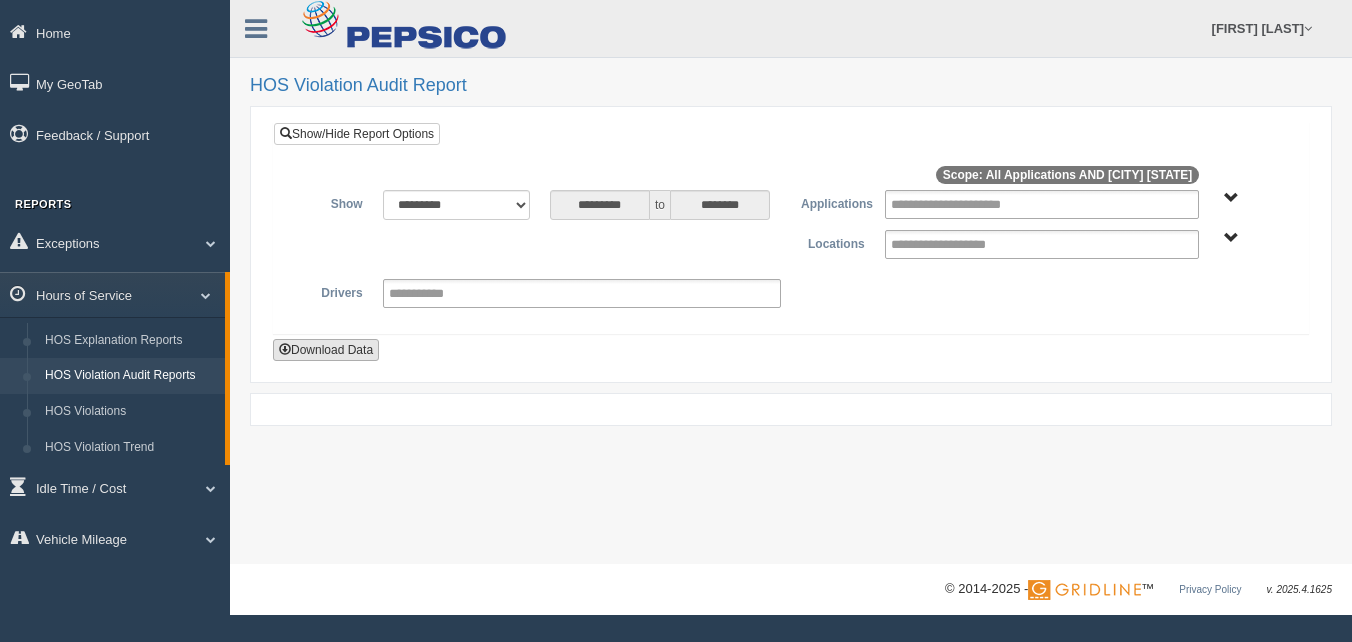 click on "Download Data" at bounding box center (326, 350) 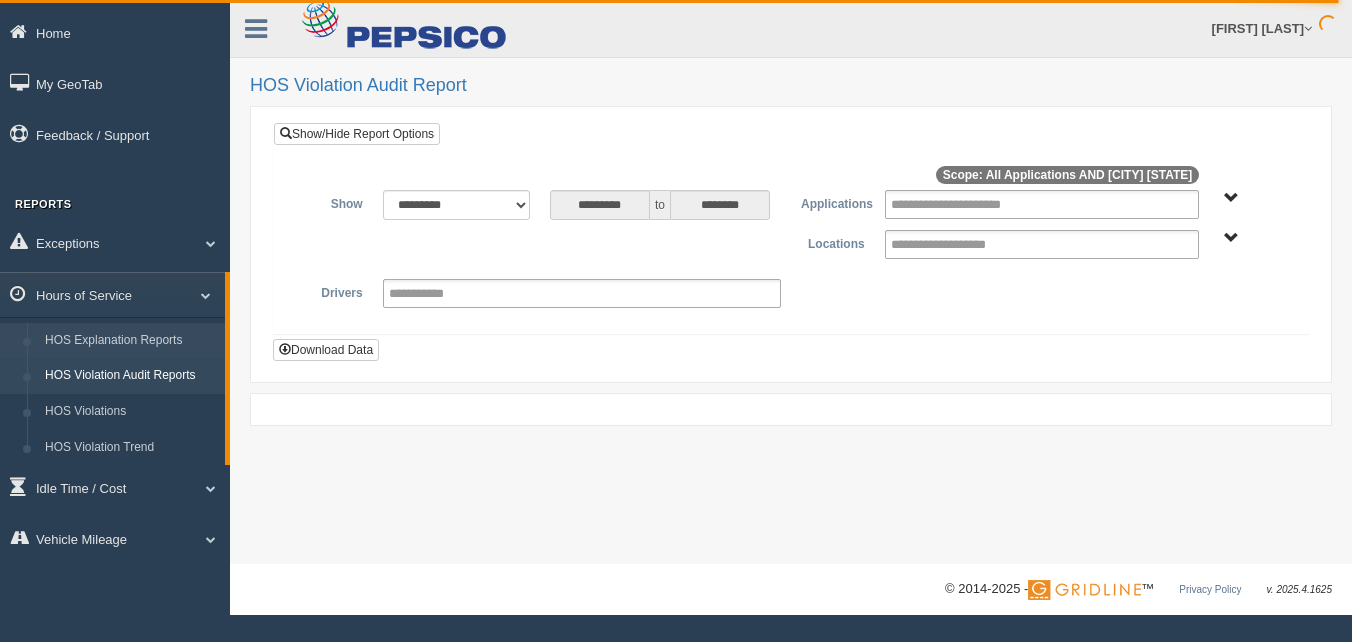 click on "HOS Explanation Reports" at bounding box center [130, 341] 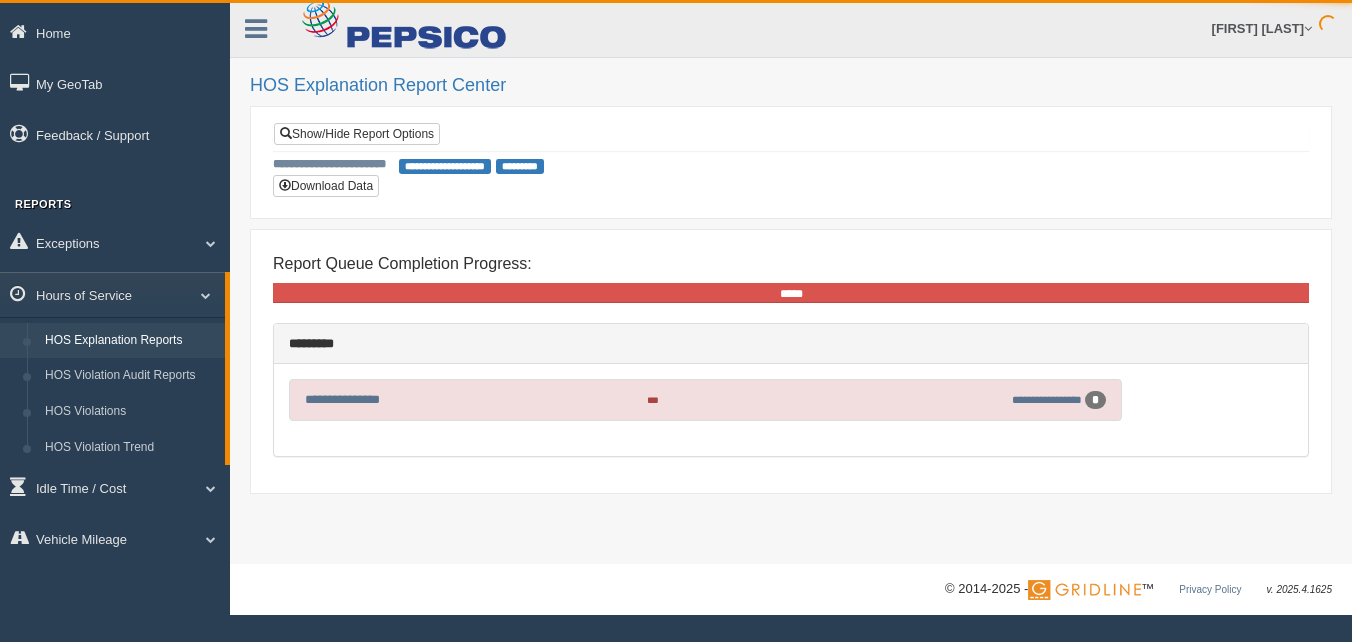 scroll, scrollTop: 0, scrollLeft: 0, axis: both 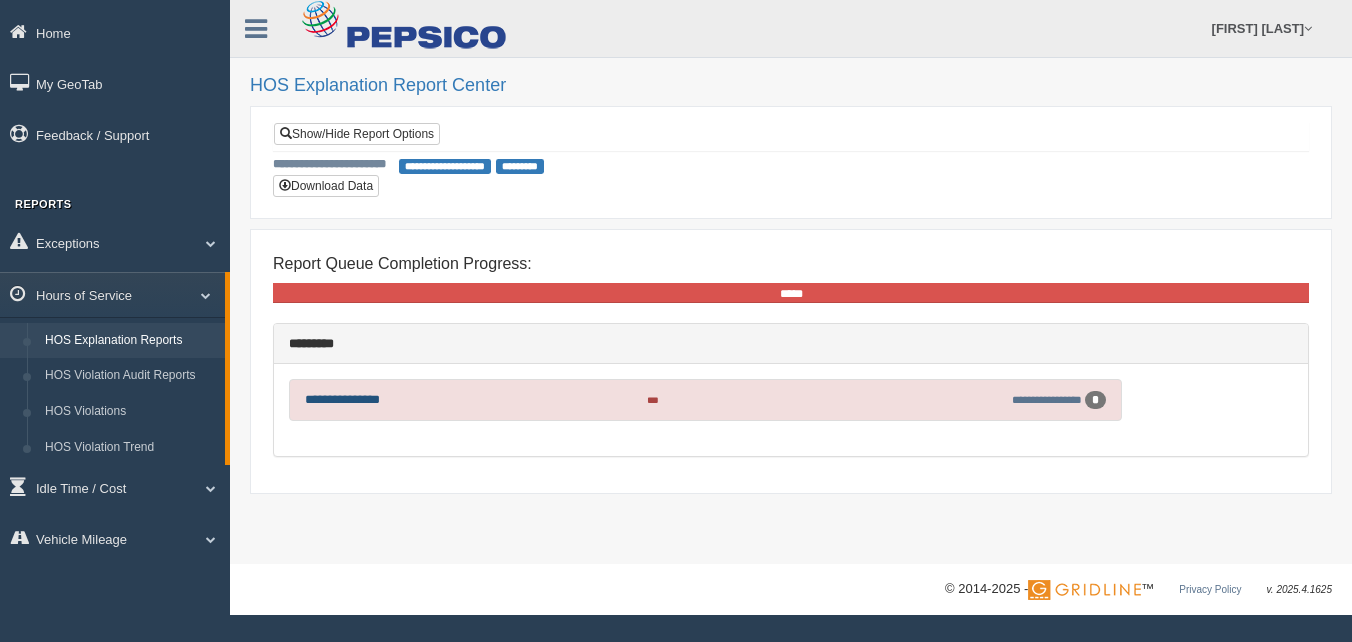 click on "**********" at bounding box center (342, 399) 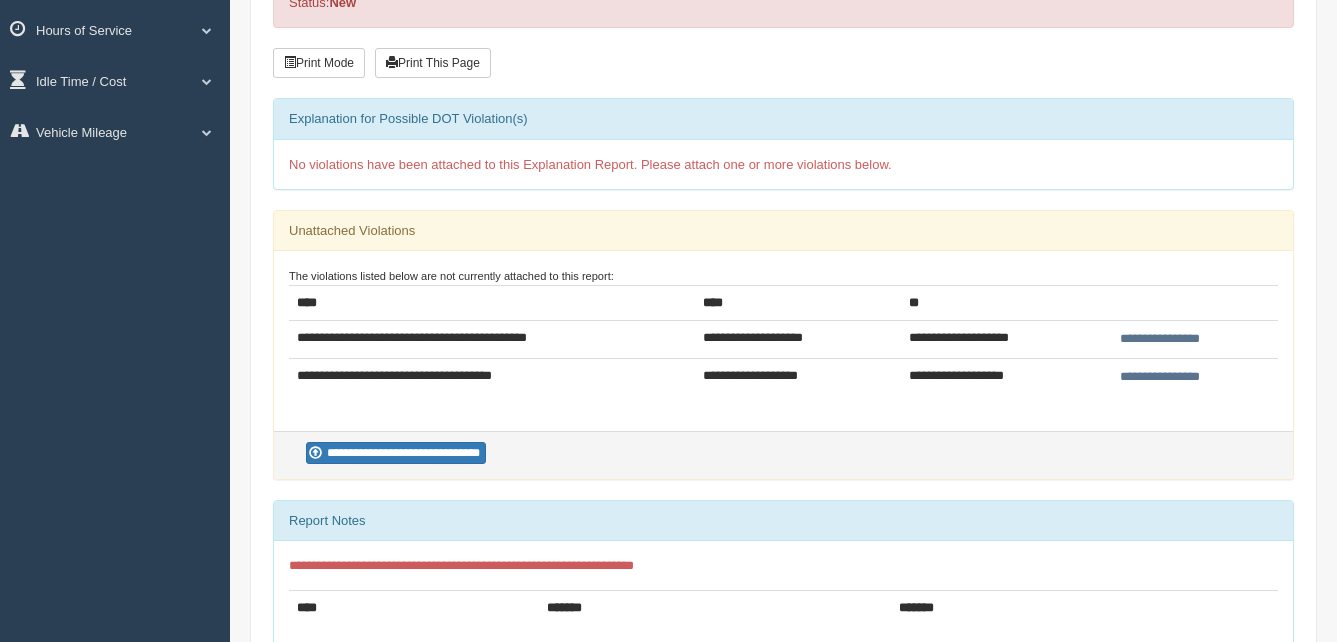 scroll, scrollTop: 300, scrollLeft: 0, axis: vertical 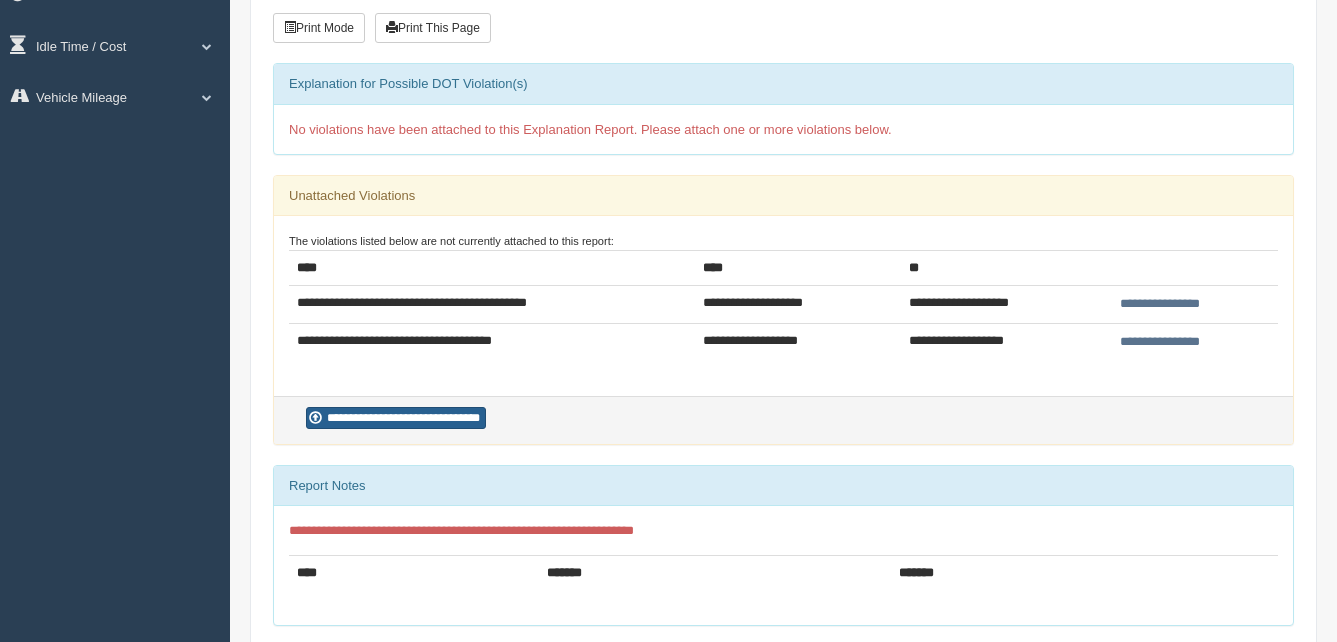 click on "**********" at bounding box center [396, 418] 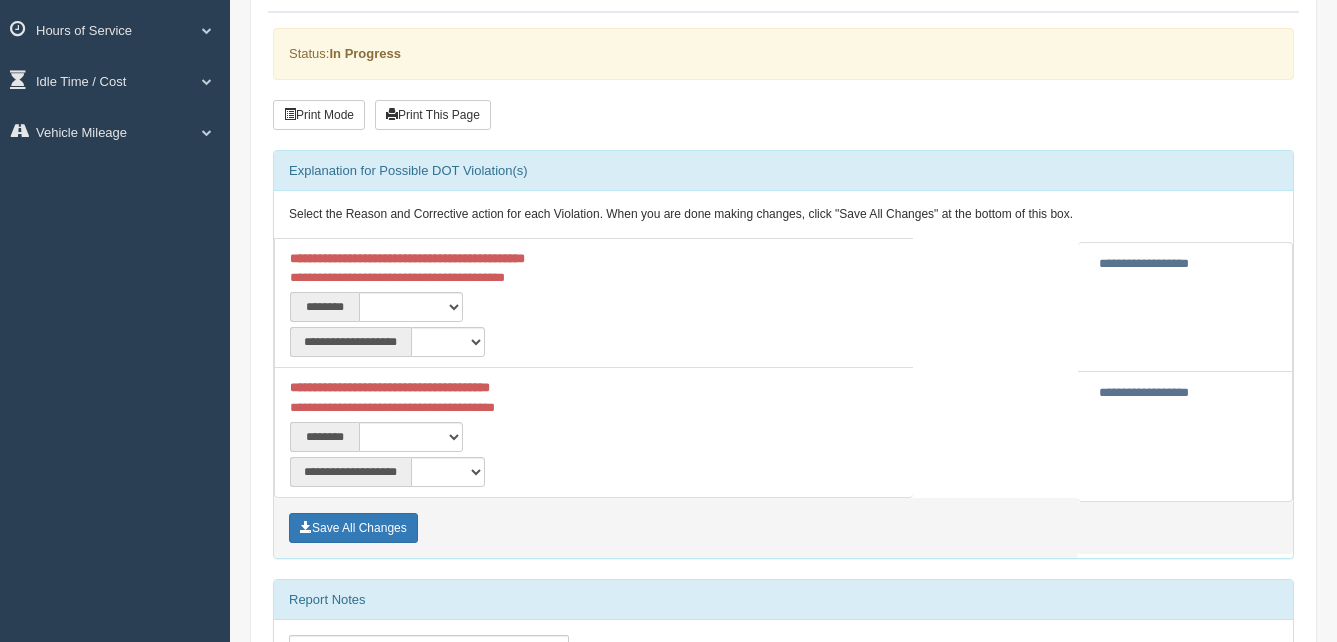 scroll, scrollTop: 300, scrollLeft: 0, axis: vertical 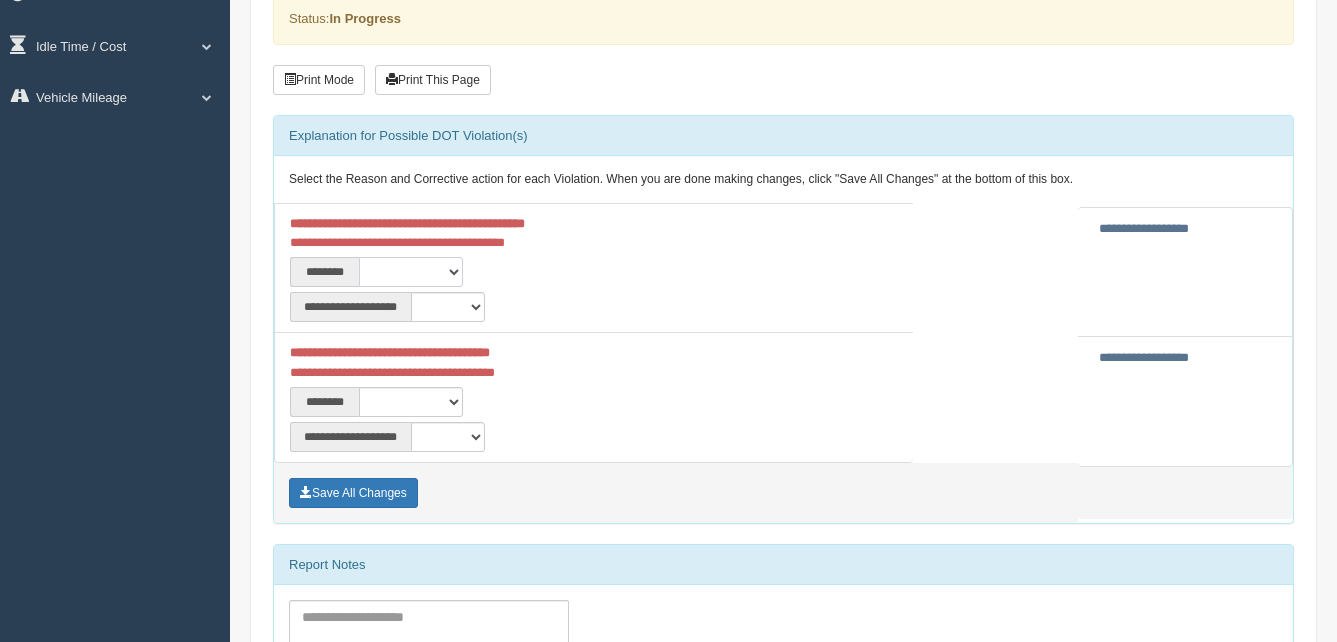 click on "**********" at bounding box center [411, 272] 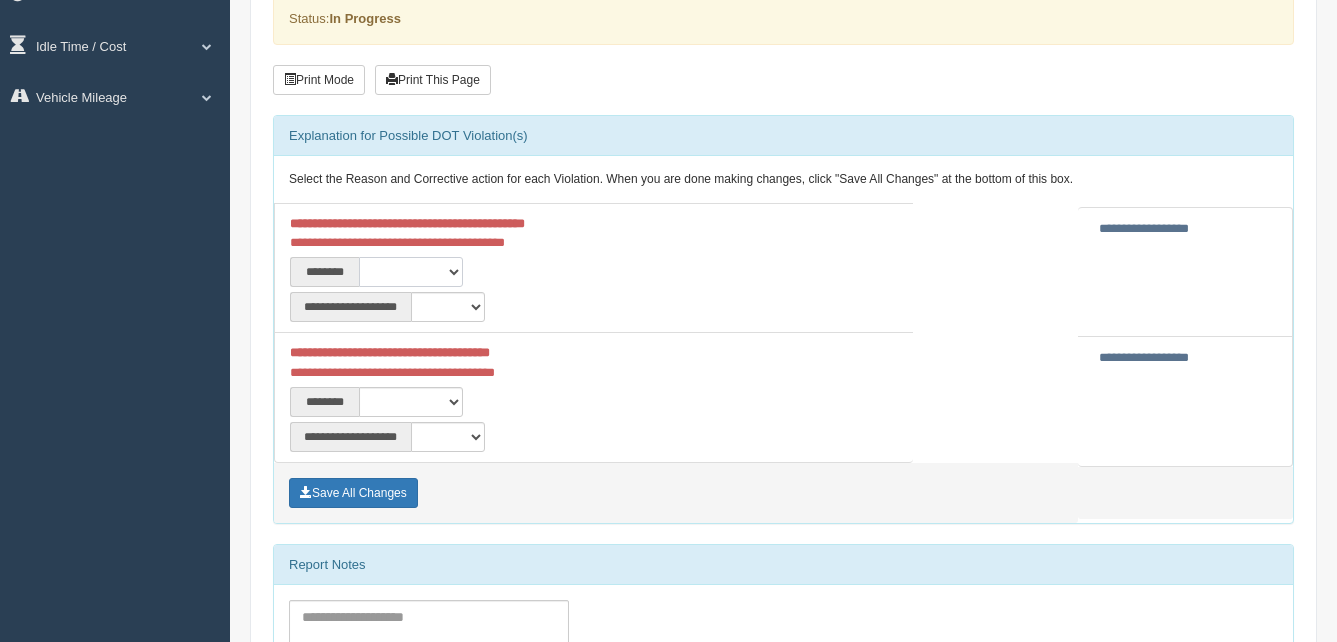 select on "***" 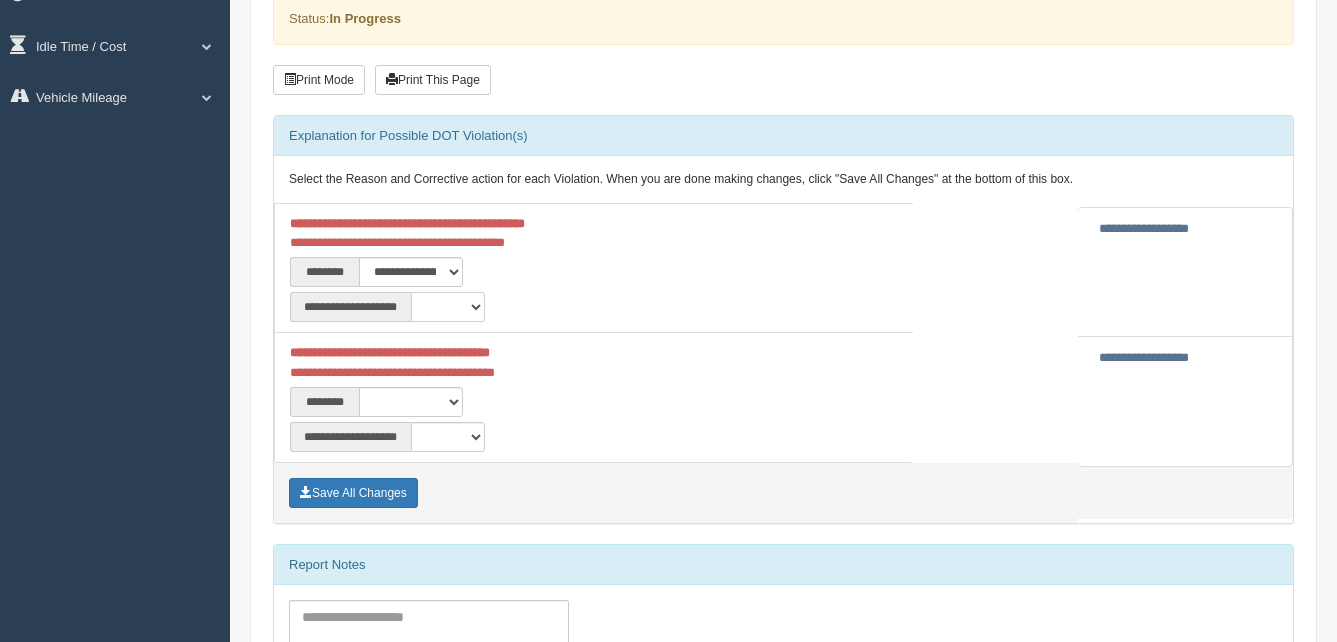 click on "**********" at bounding box center (448, 307) 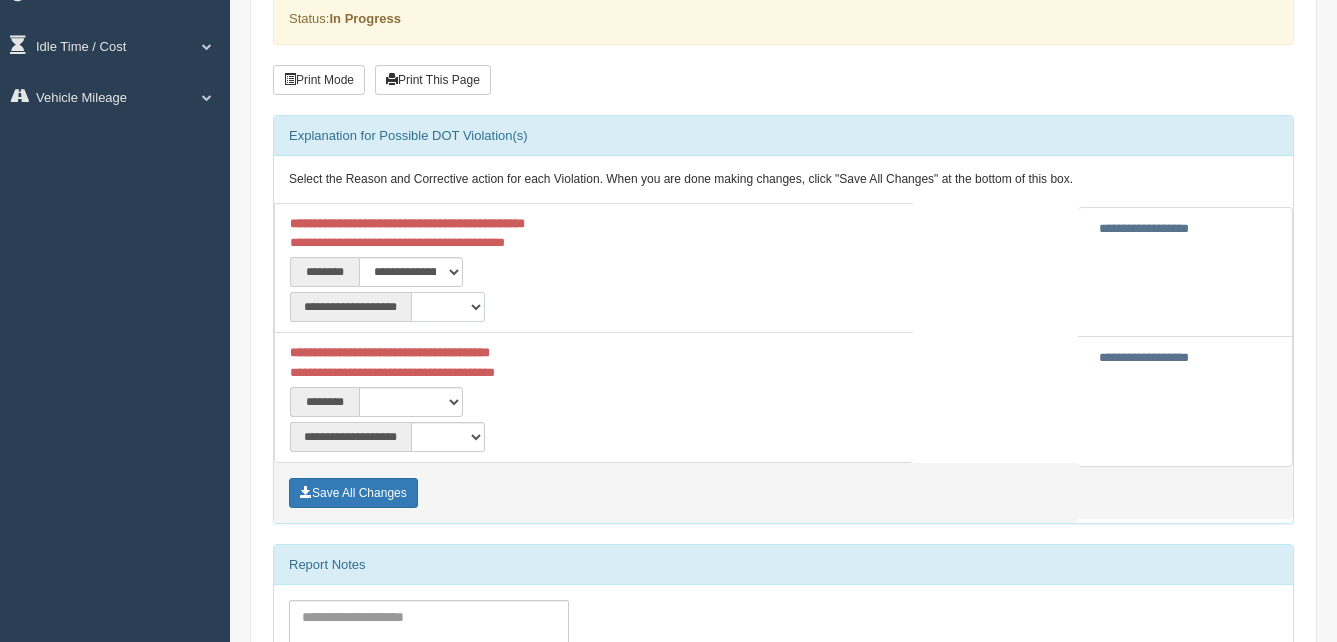 select on "*" 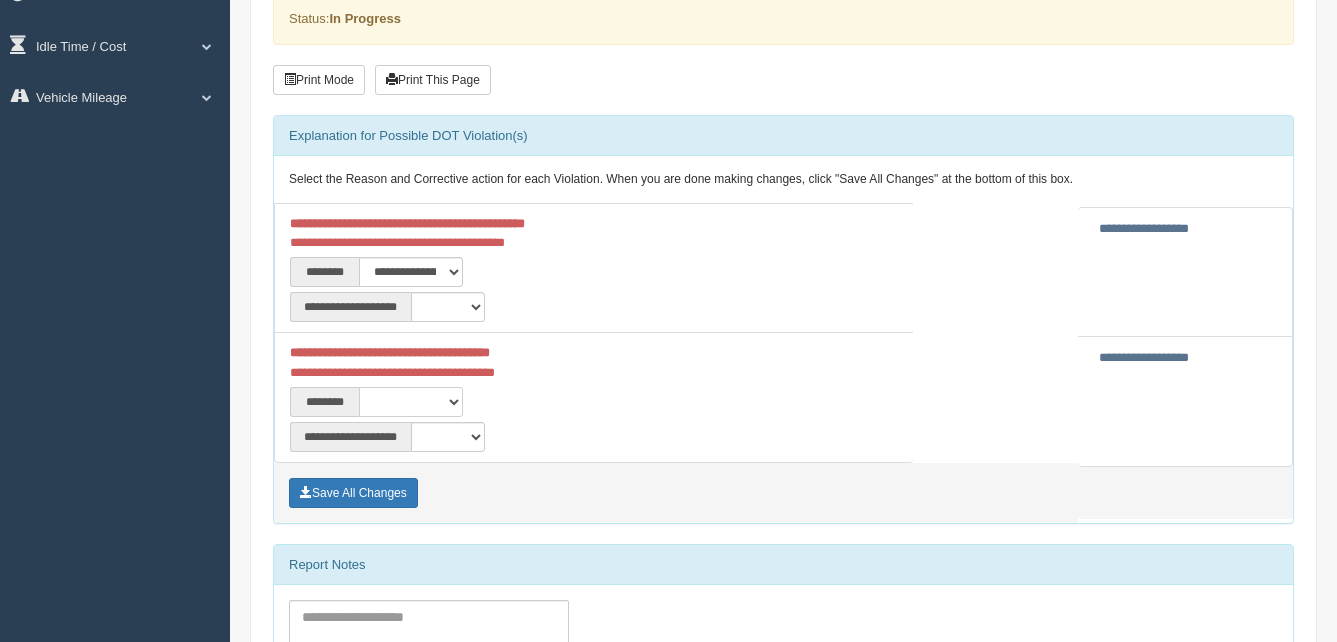 click on "**********" at bounding box center [411, 402] 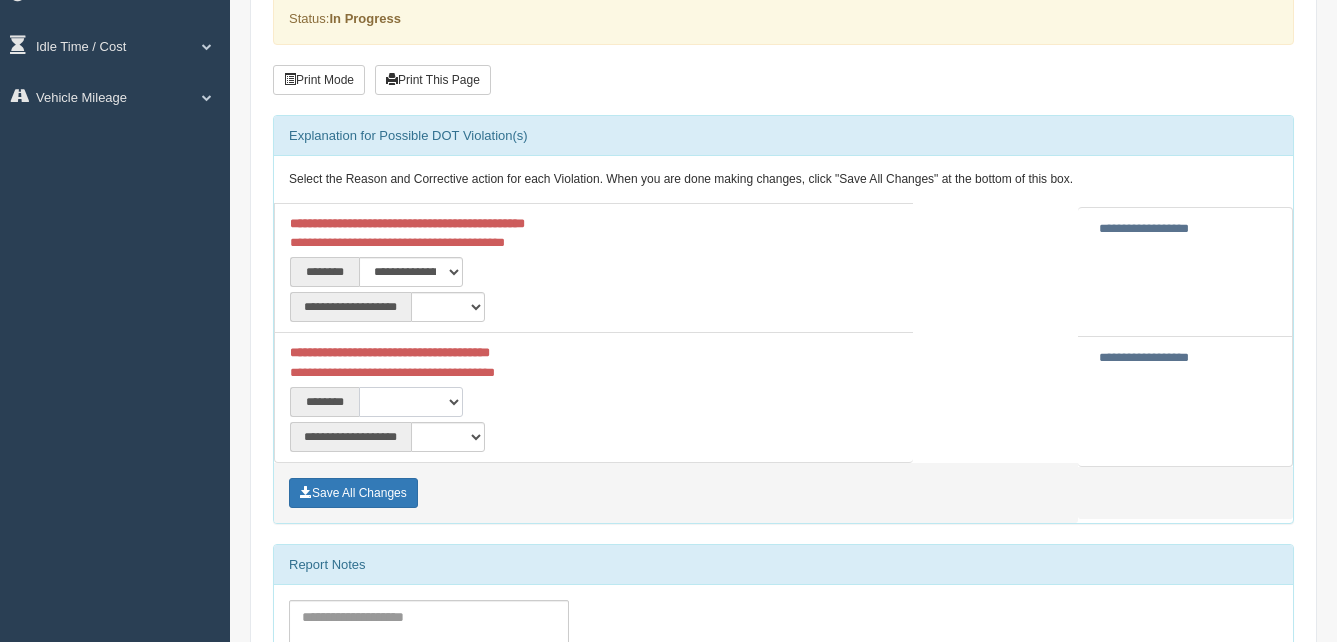 select on "***" 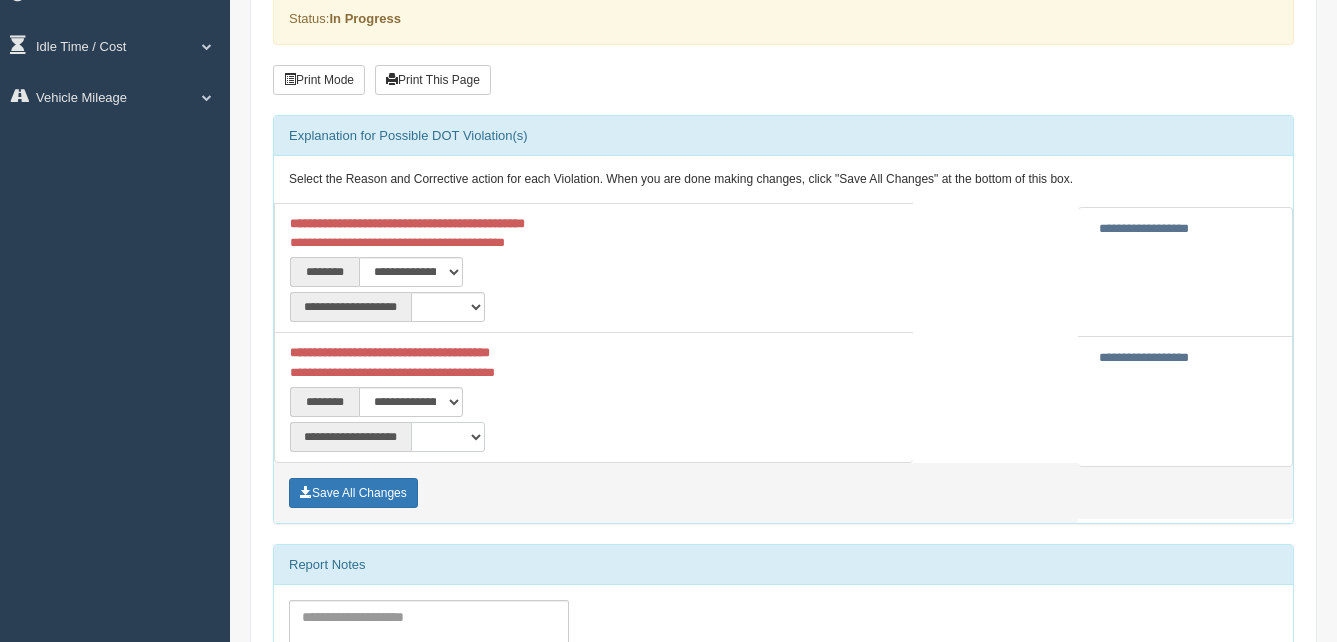 click on "**********" at bounding box center (448, 437) 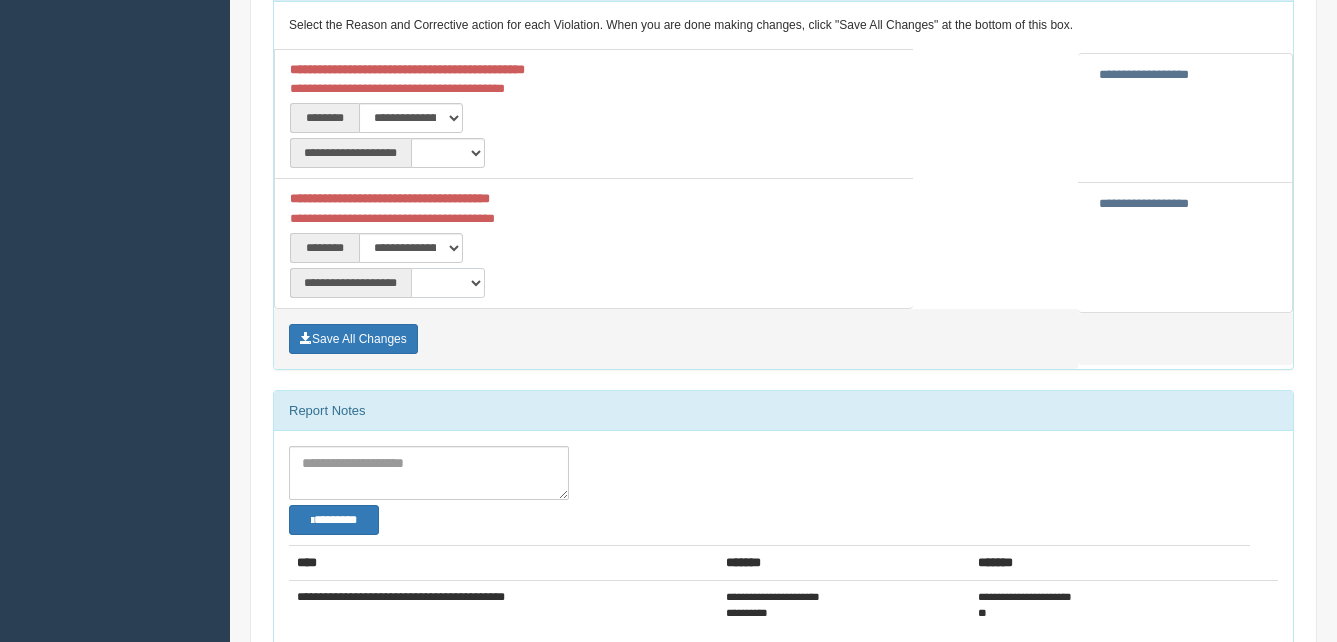 scroll, scrollTop: 500, scrollLeft: 0, axis: vertical 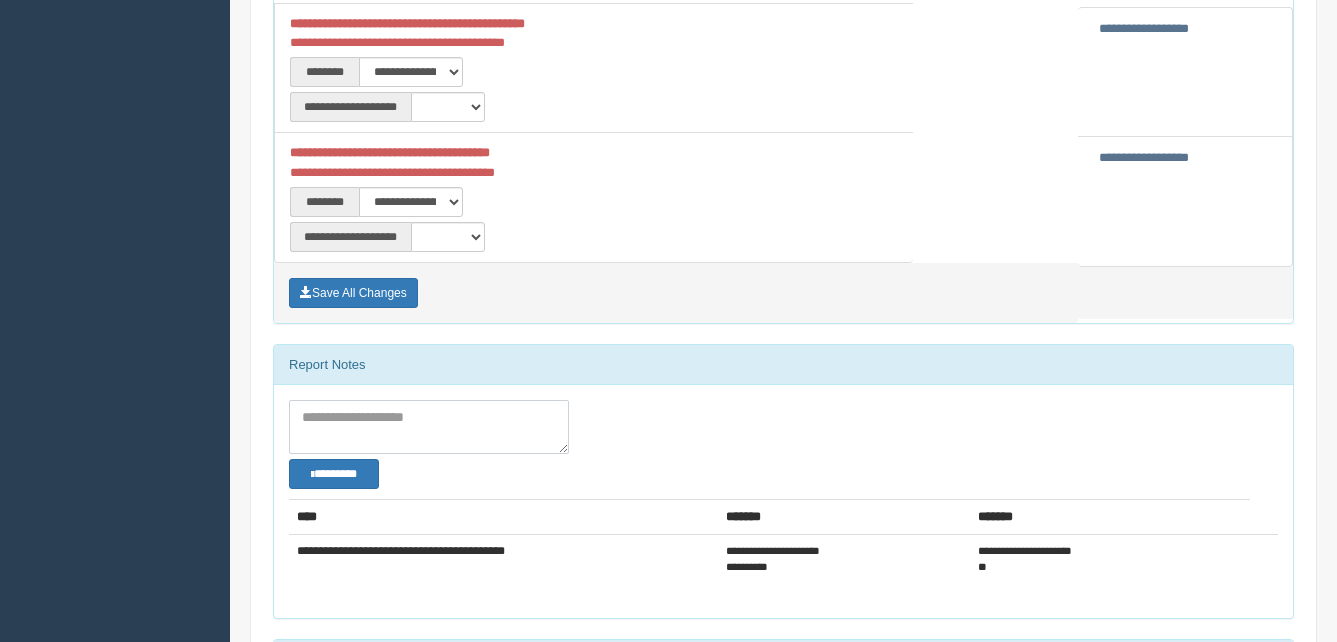 click at bounding box center (429, 427) 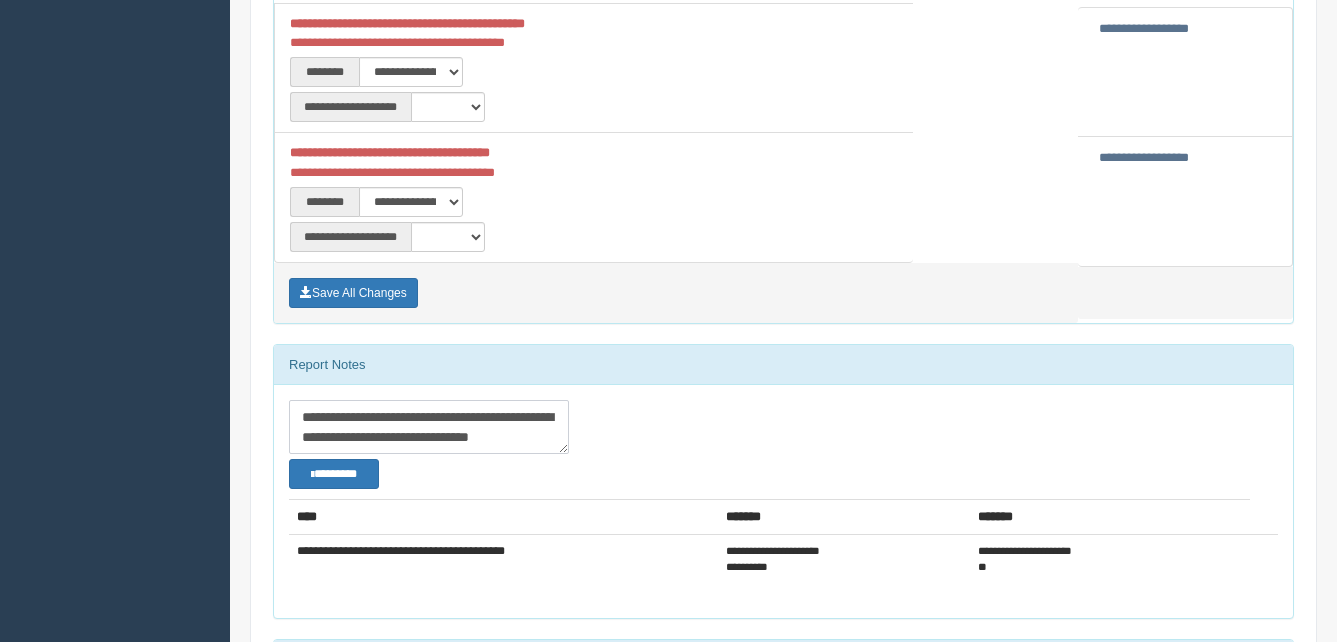scroll, scrollTop: 12, scrollLeft: 0, axis: vertical 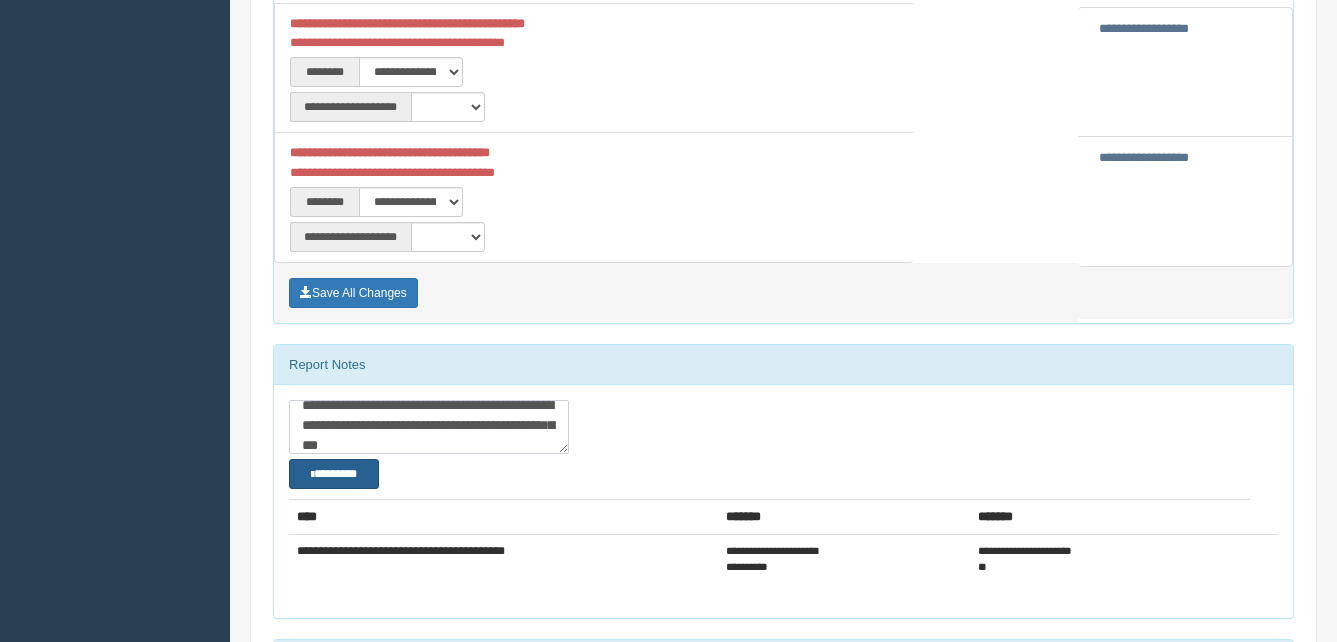 type on "**********" 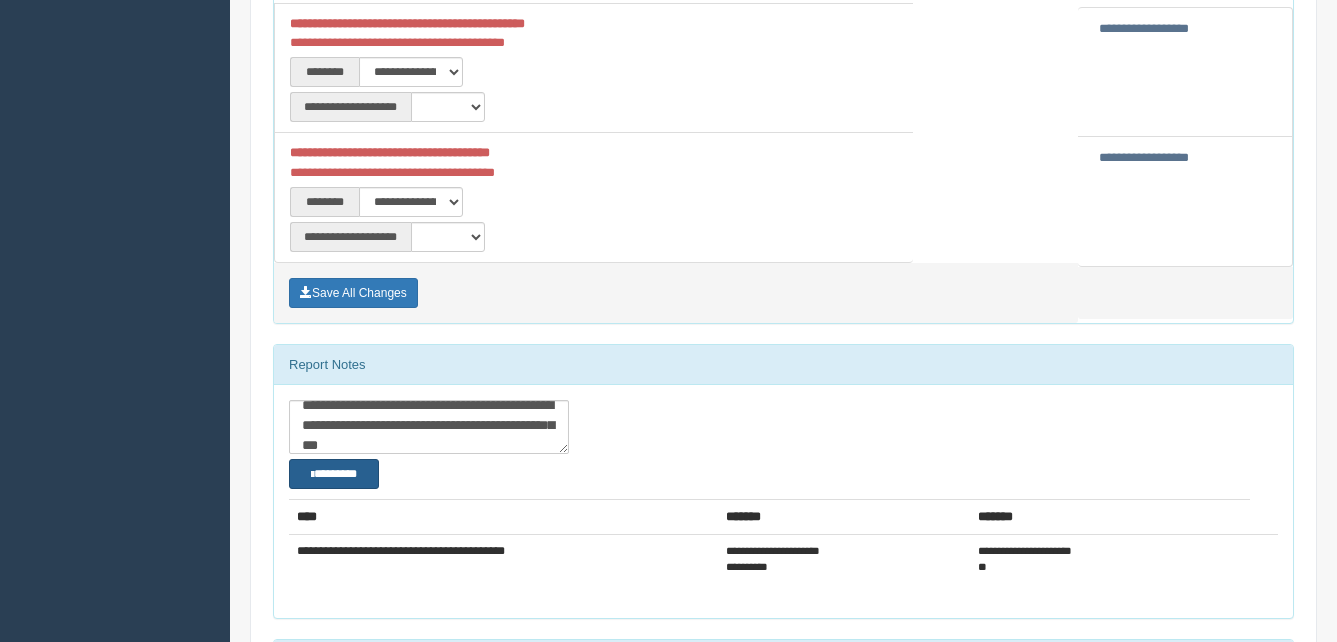 click on "********" at bounding box center [334, 474] 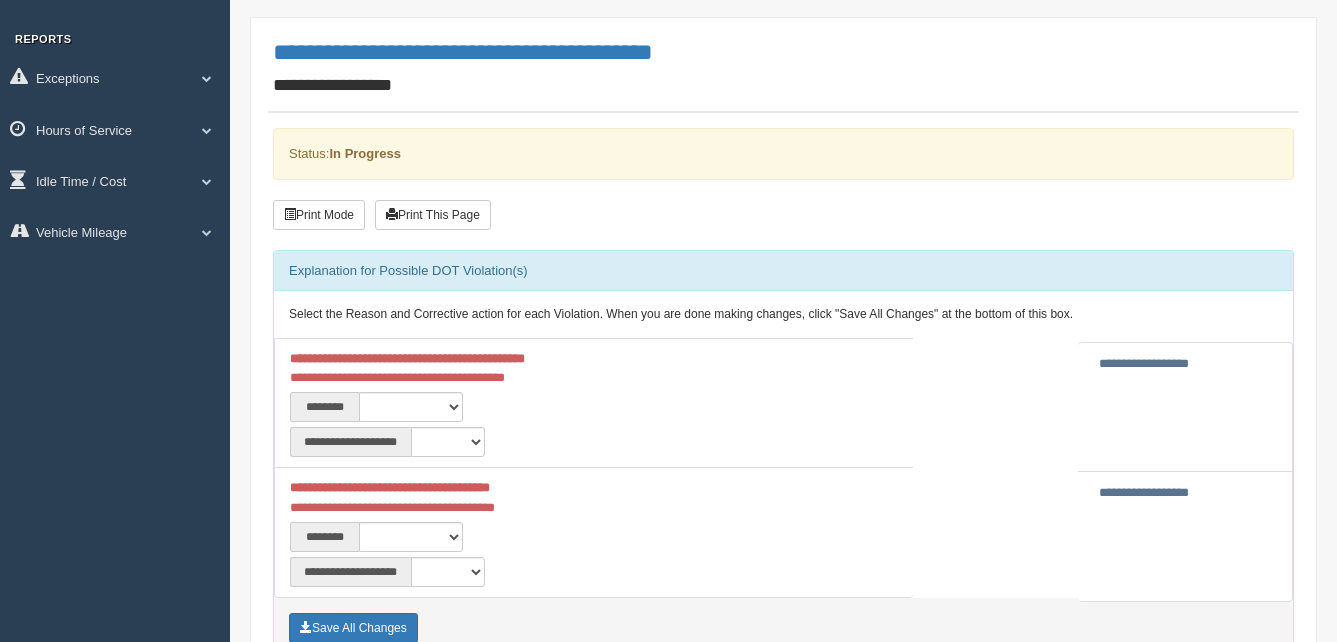 scroll, scrollTop: 200, scrollLeft: 0, axis: vertical 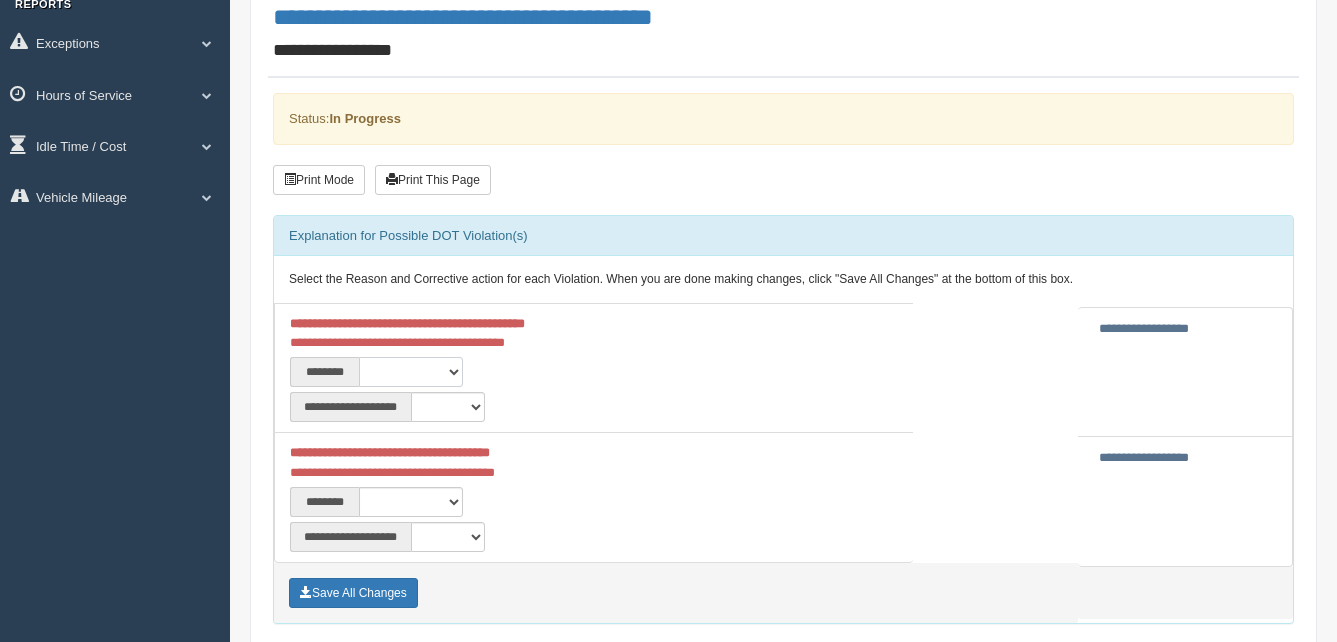 click on "**********" at bounding box center (411, 372) 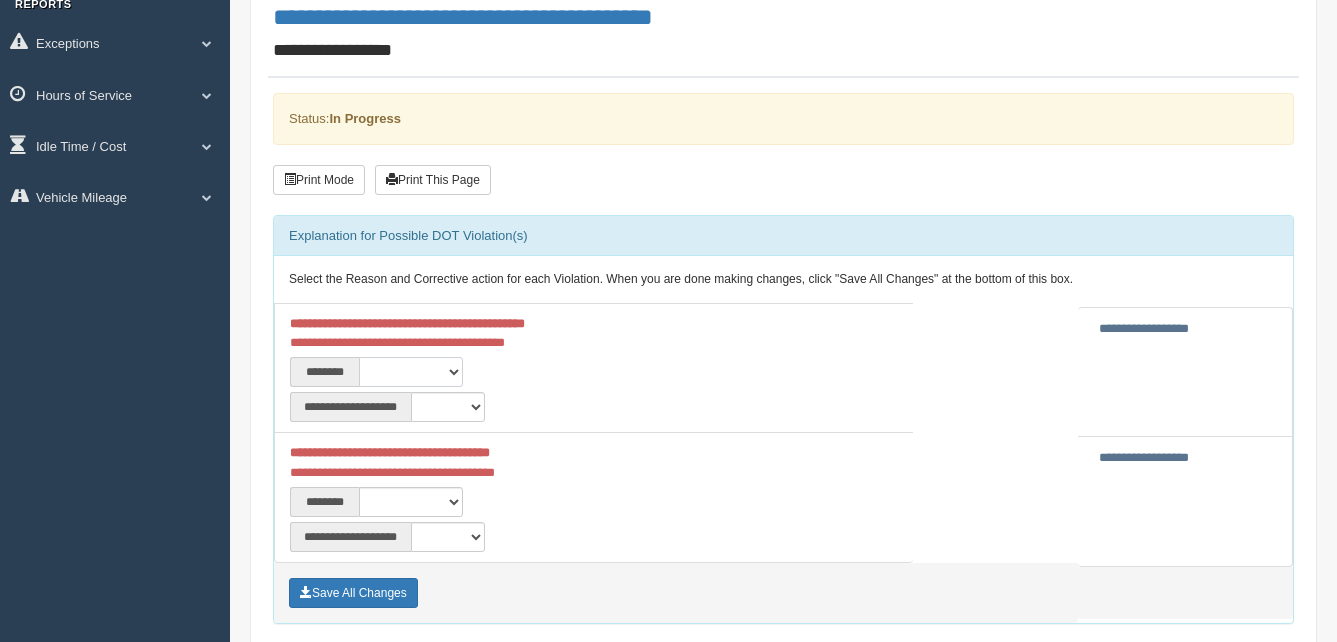 select on "***" 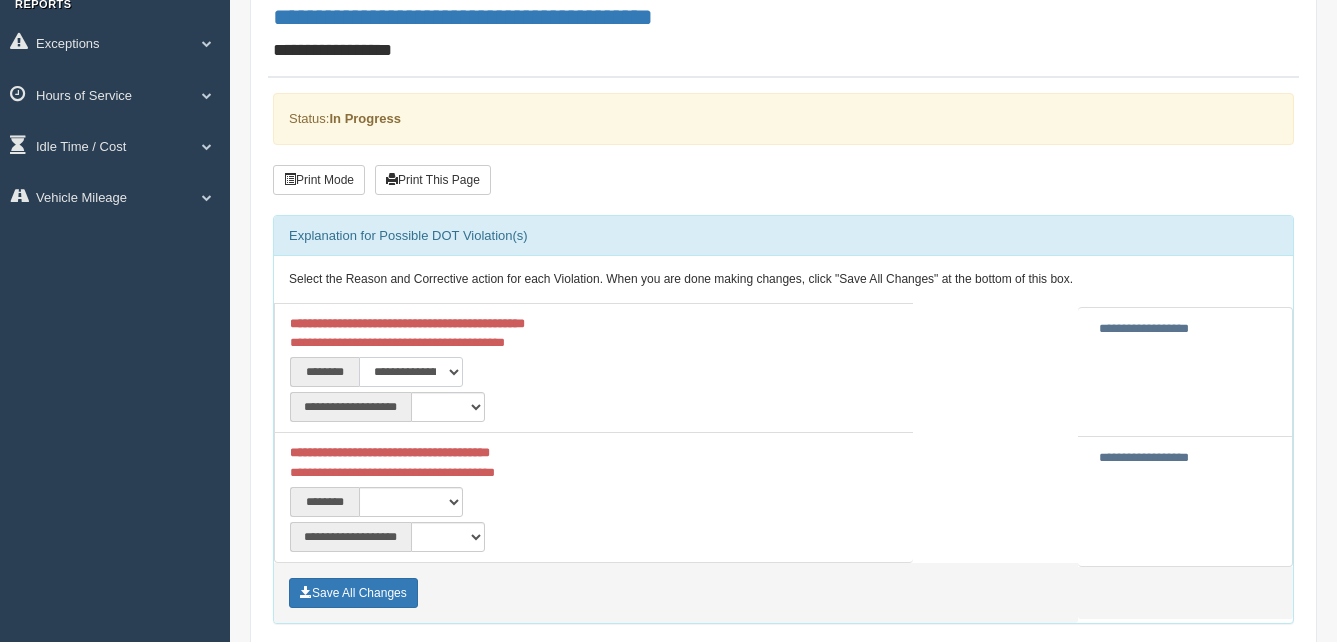 click on "**********" at bounding box center (411, 372) 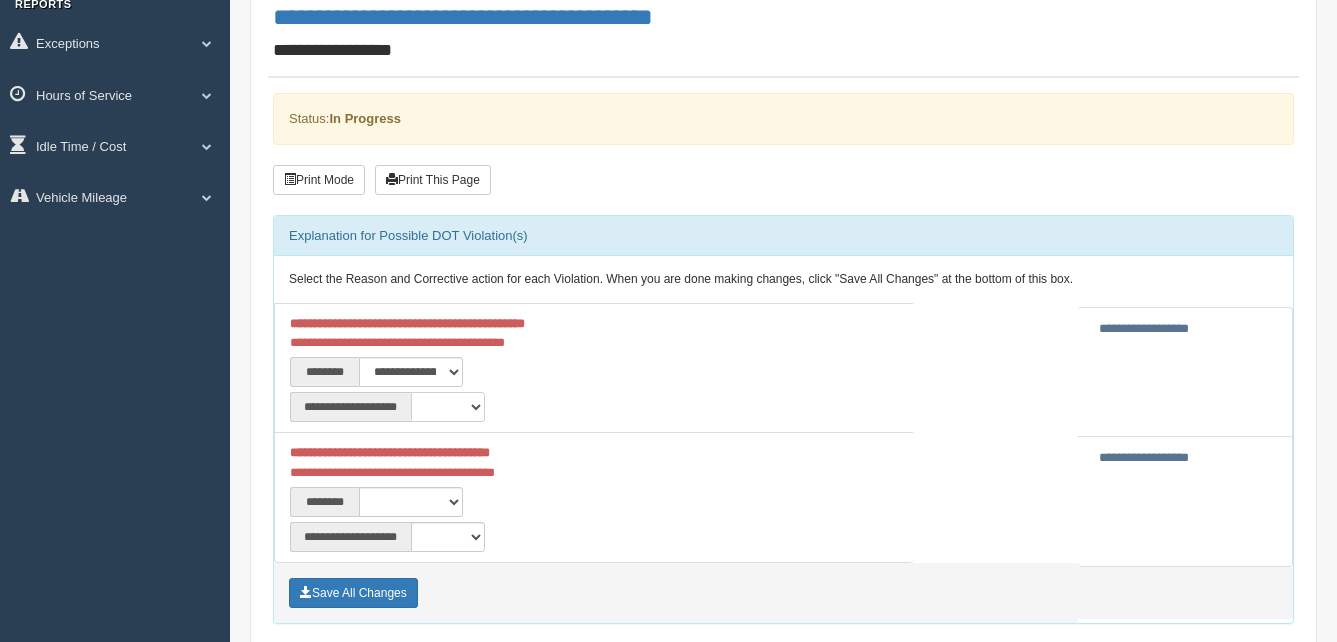 click on "**********" at bounding box center (448, 407) 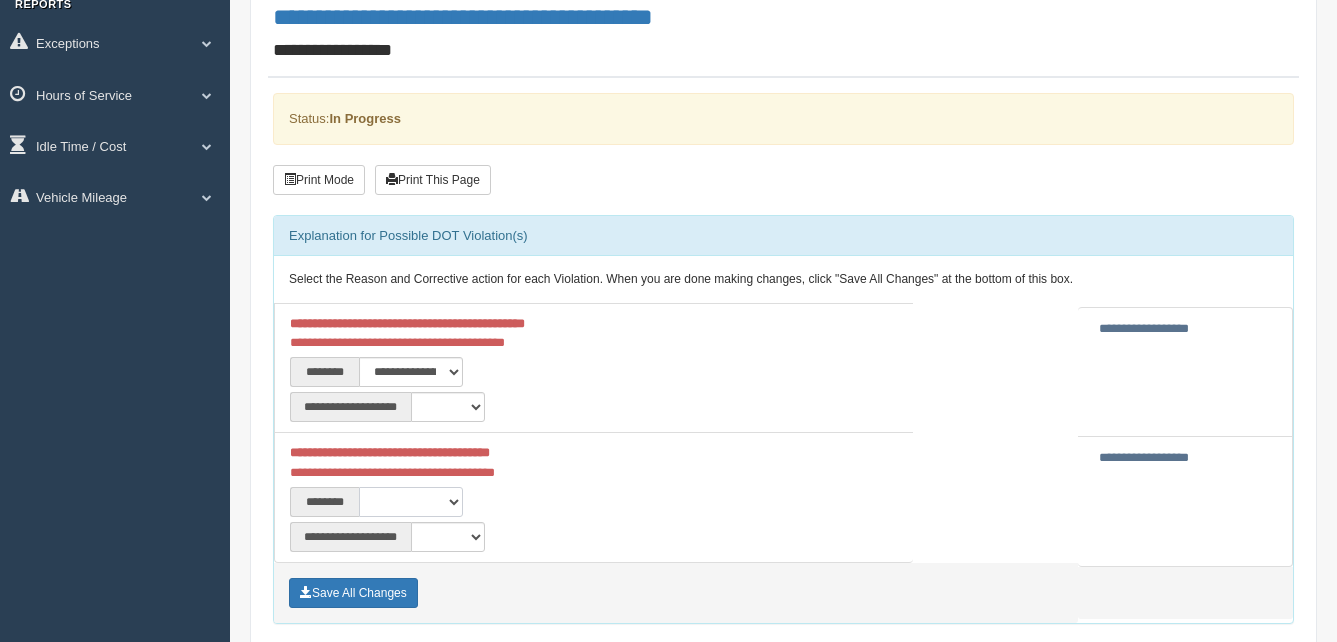 click on "**********" at bounding box center [411, 502] 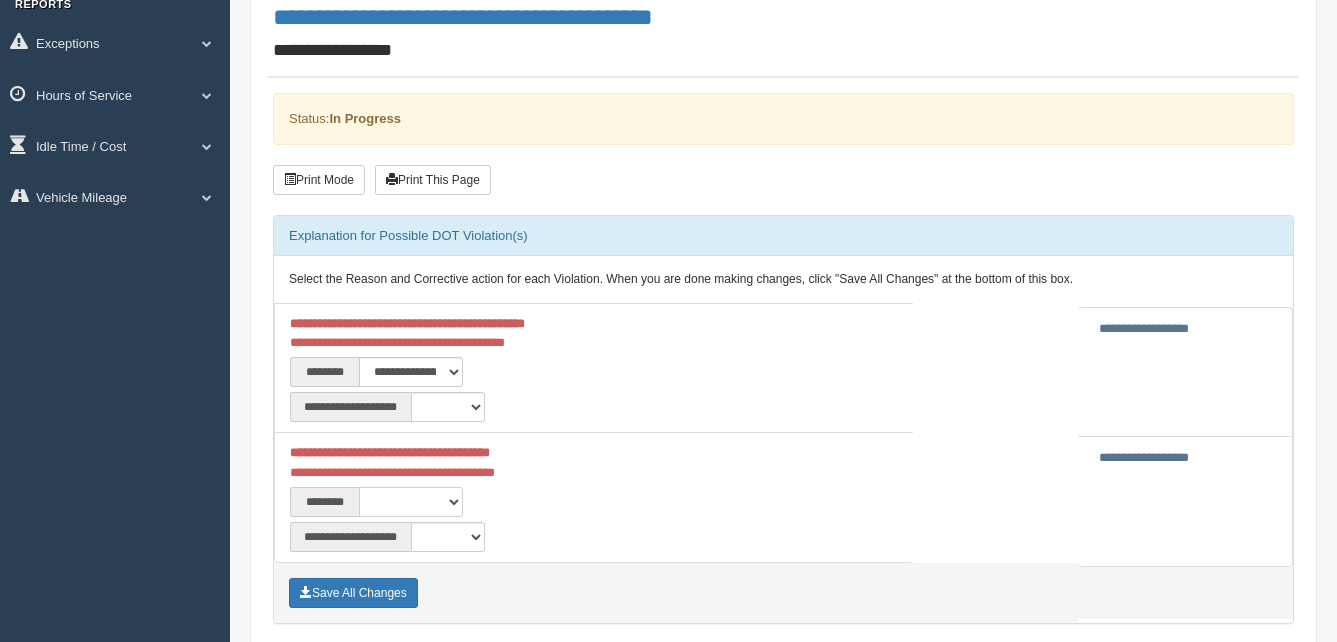 select on "***" 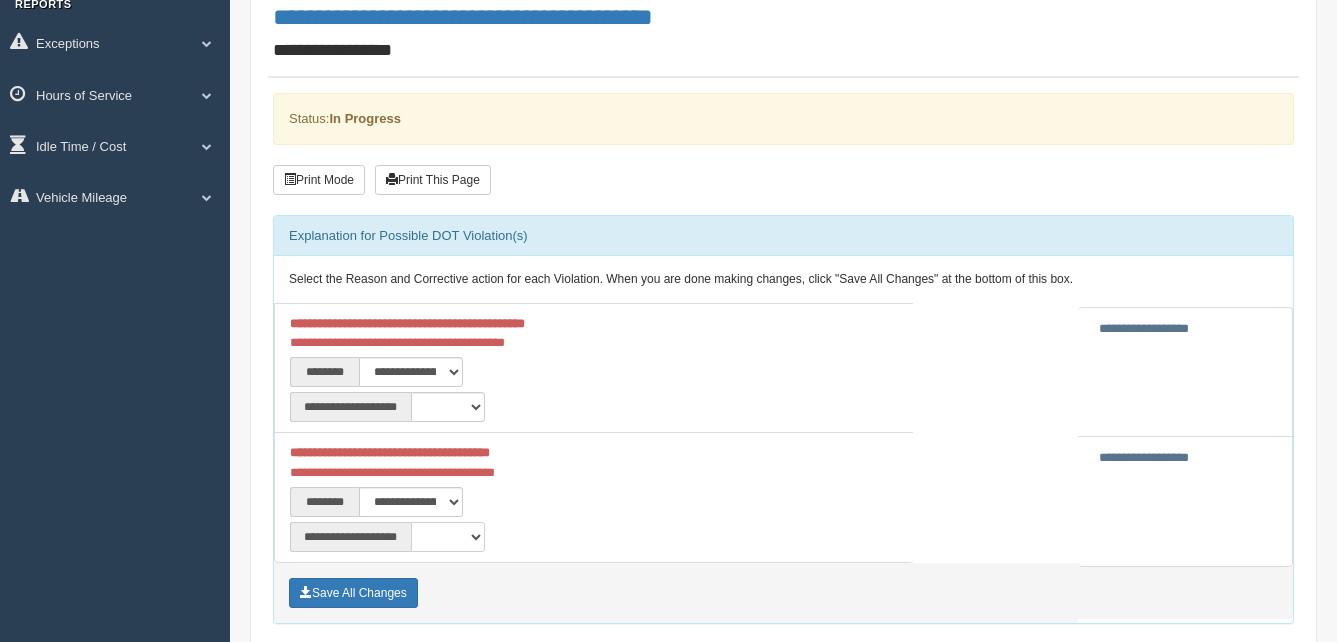 click on "**********" at bounding box center (448, 537) 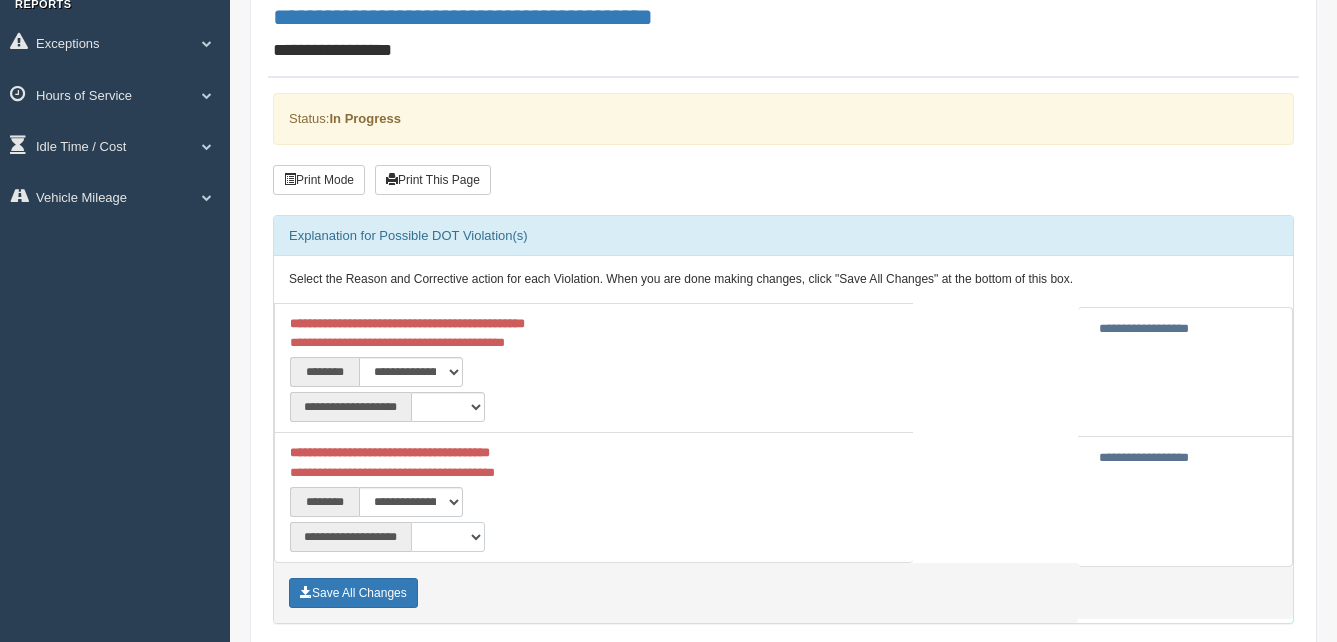 select on "*" 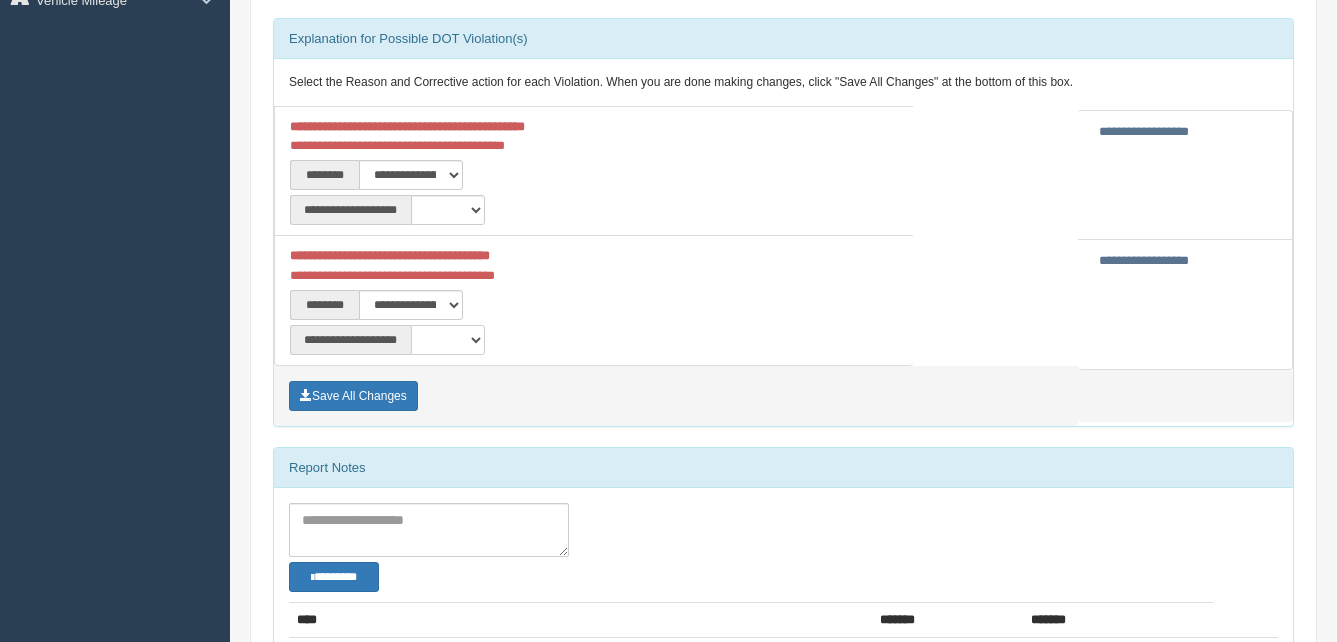 scroll, scrollTop: 400, scrollLeft: 0, axis: vertical 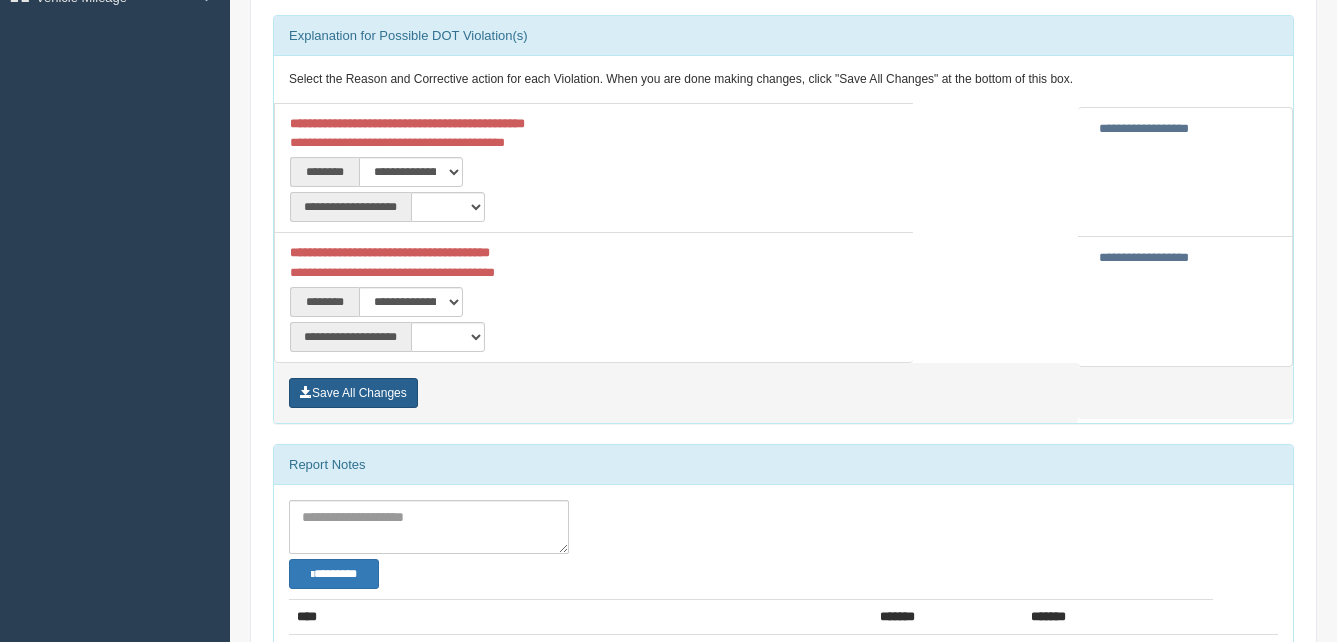 click on "Save All Changes" at bounding box center [353, 393] 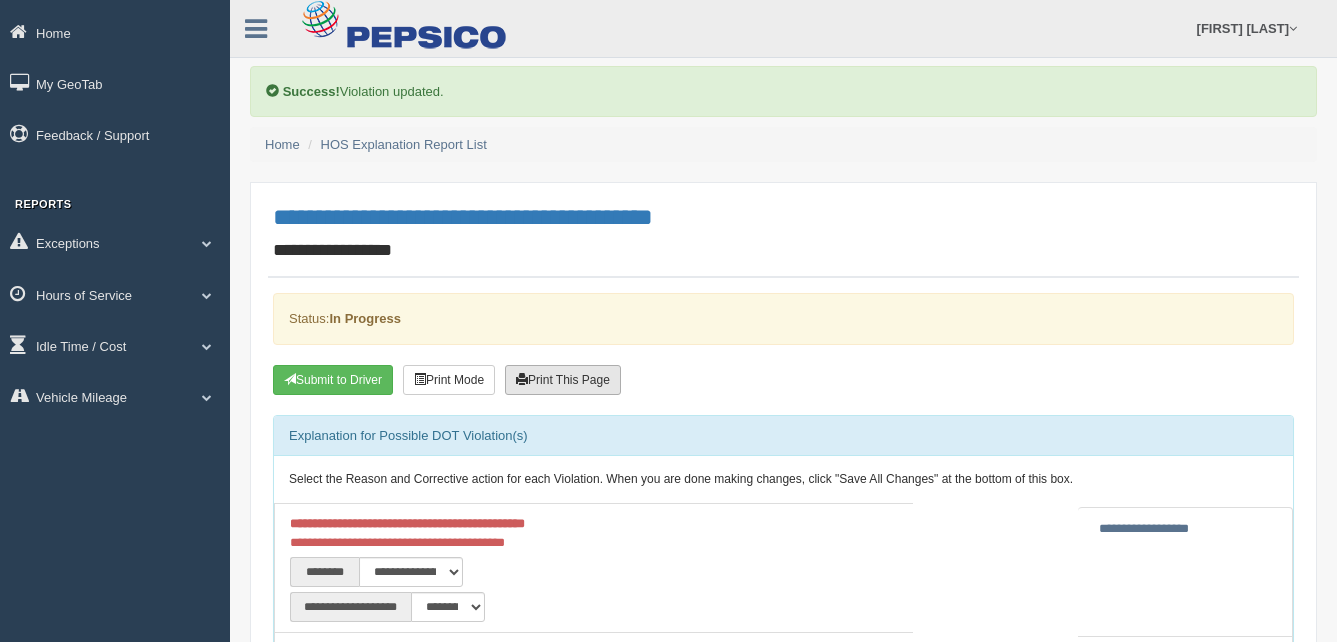scroll, scrollTop: 100, scrollLeft: 0, axis: vertical 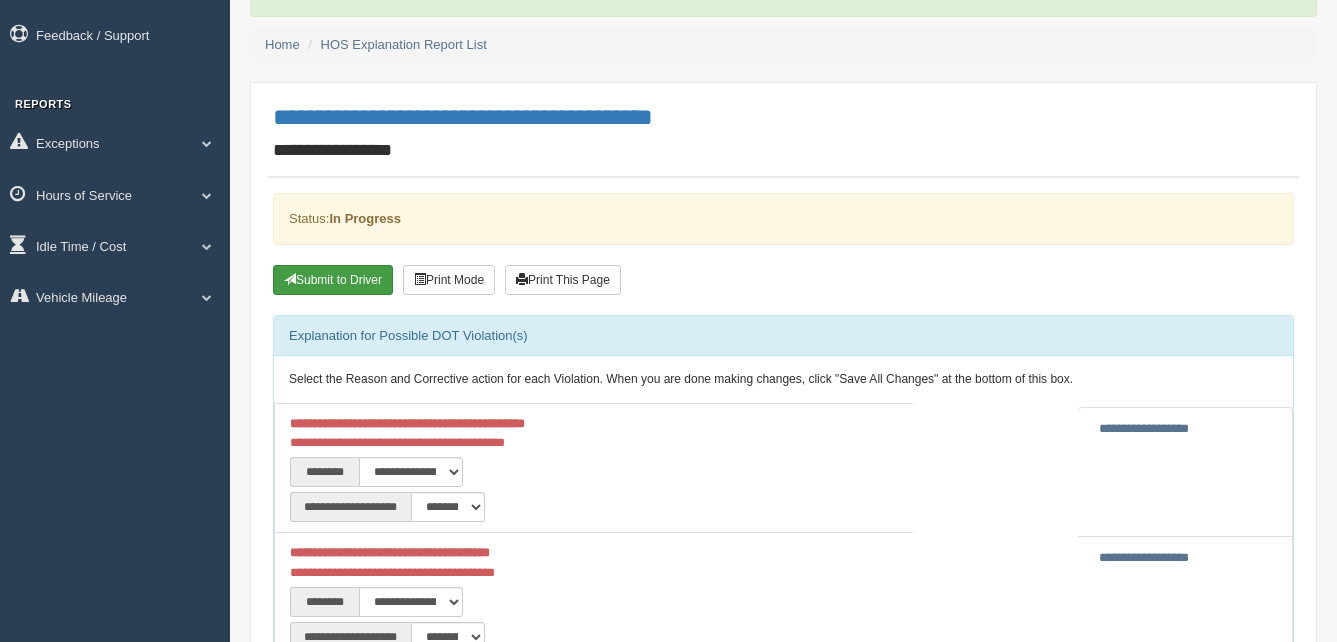 click on "Submit to Driver" at bounding box center (333, 280) 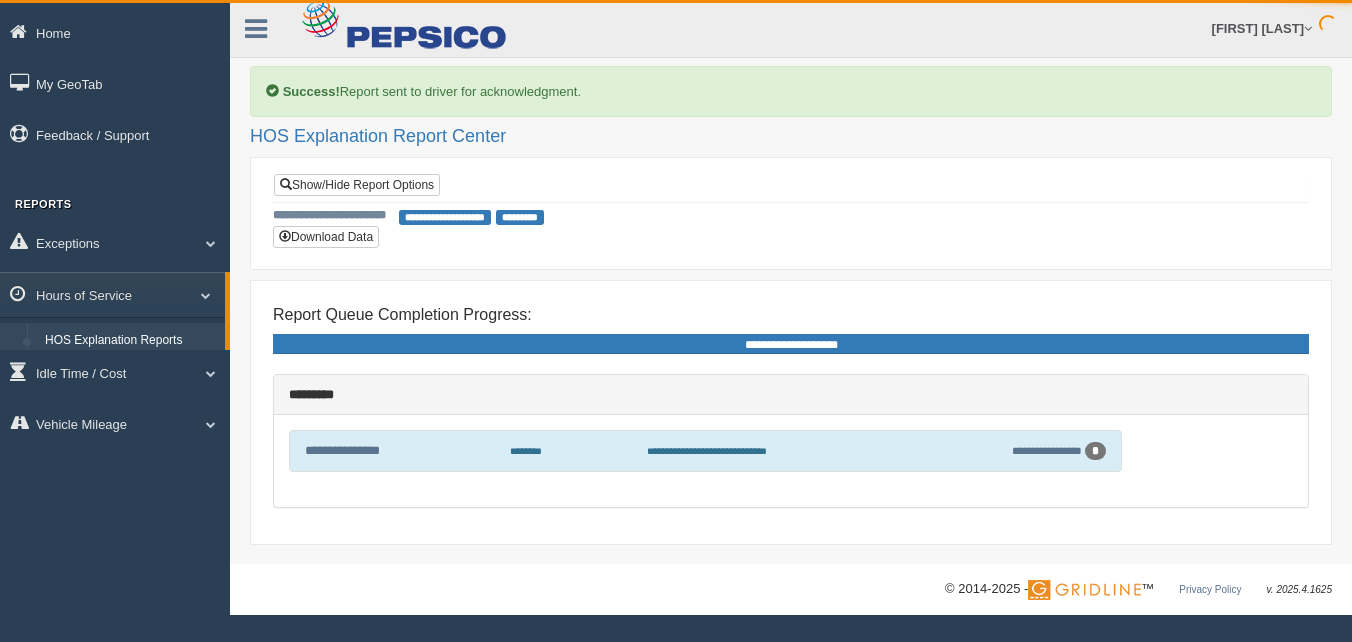 scroll, scrollTop: 0, scrollLeft: 0, axis: both 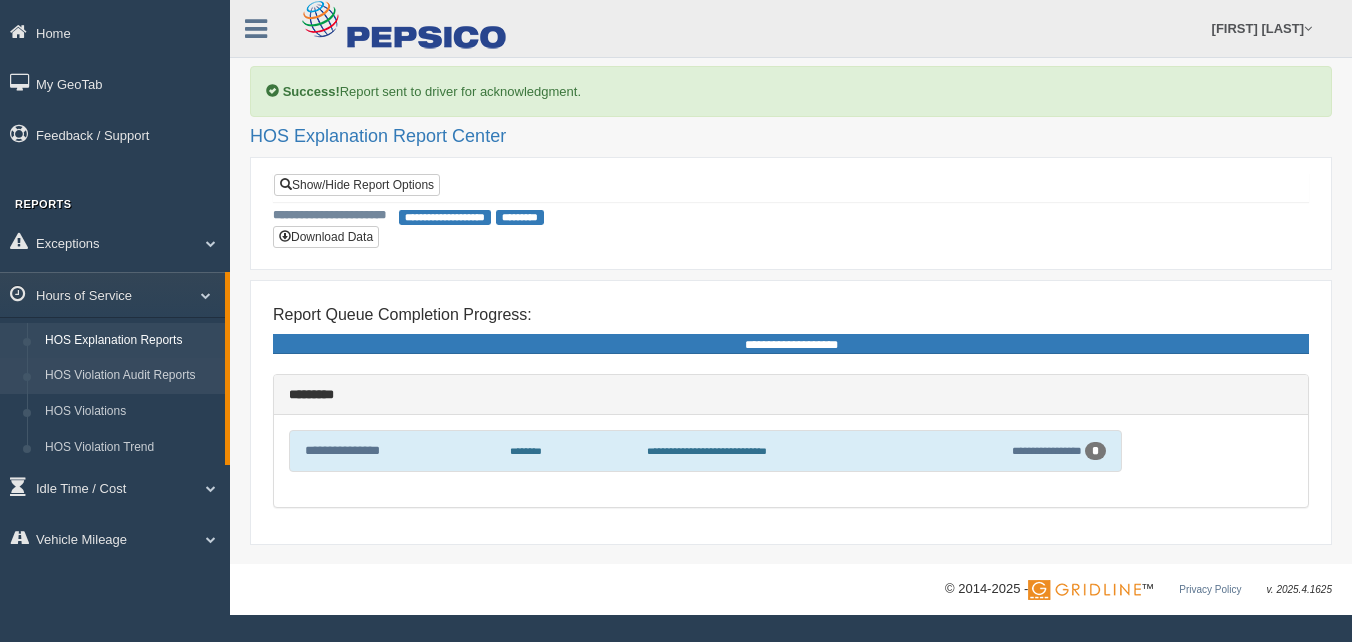 click on "HOS Violation Audit Reports" at bounding box center (130, 376) 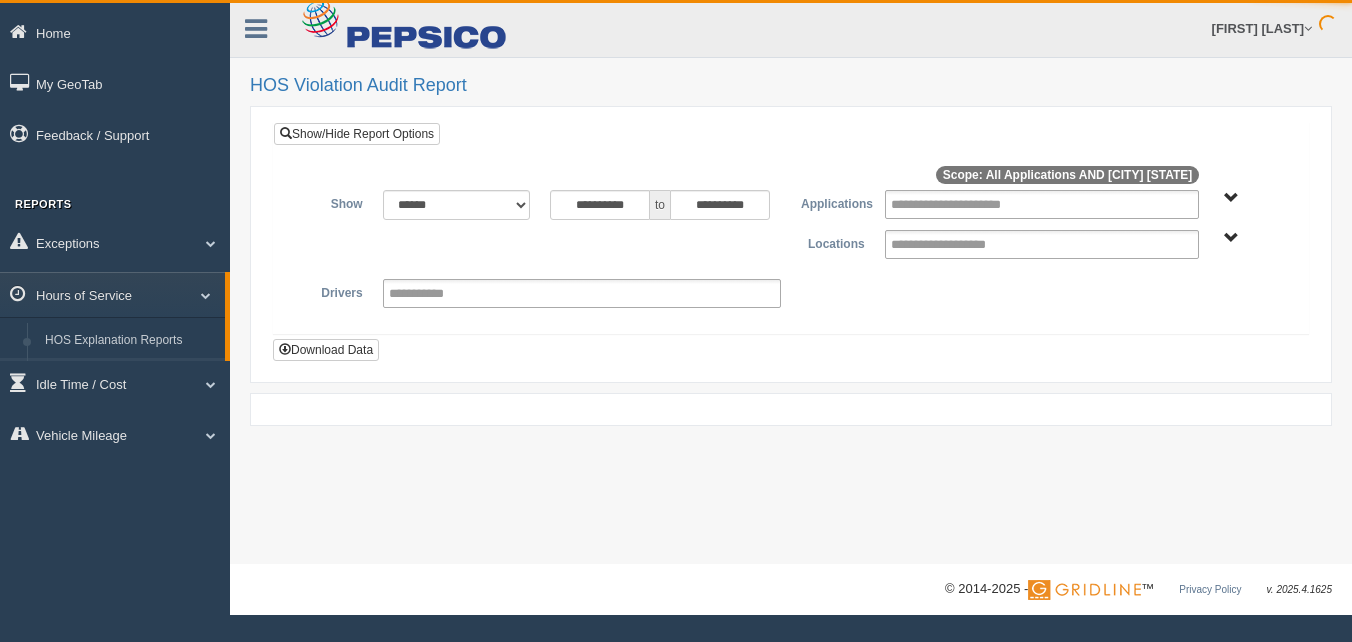 scroll, scrollTop: 0, scrollLeft: 0, axis: both 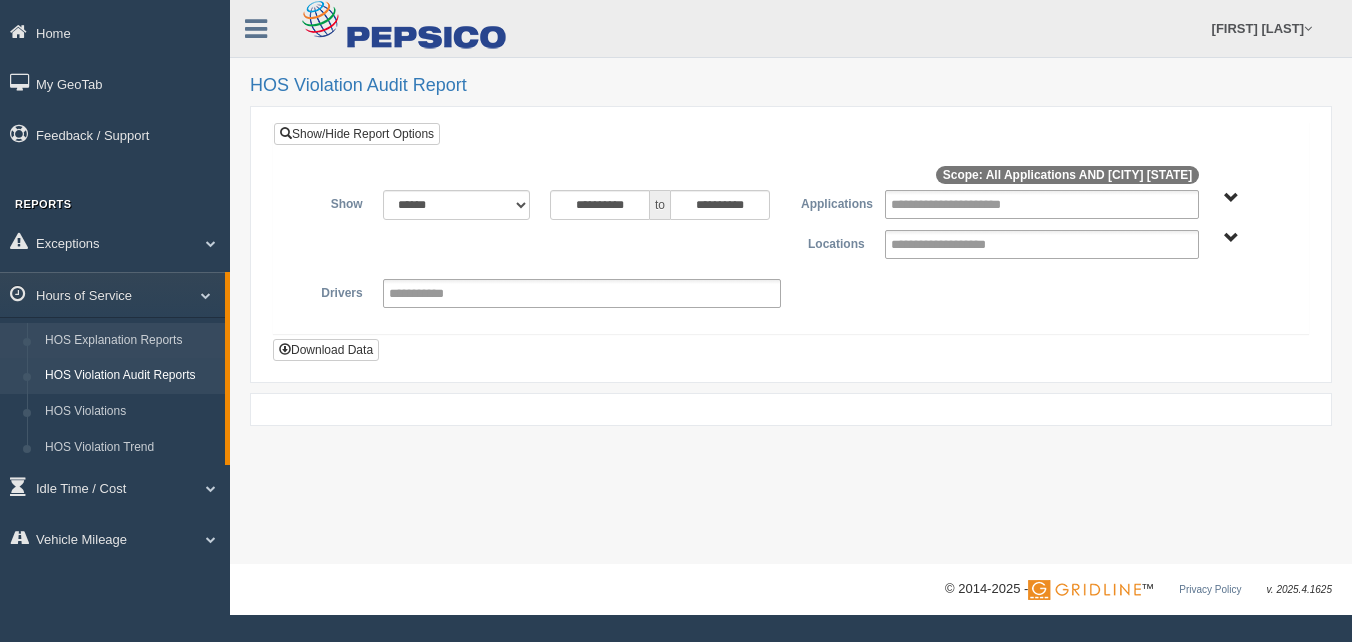 click on "HOS Explanation Reports" at bounding box center [130, 341] 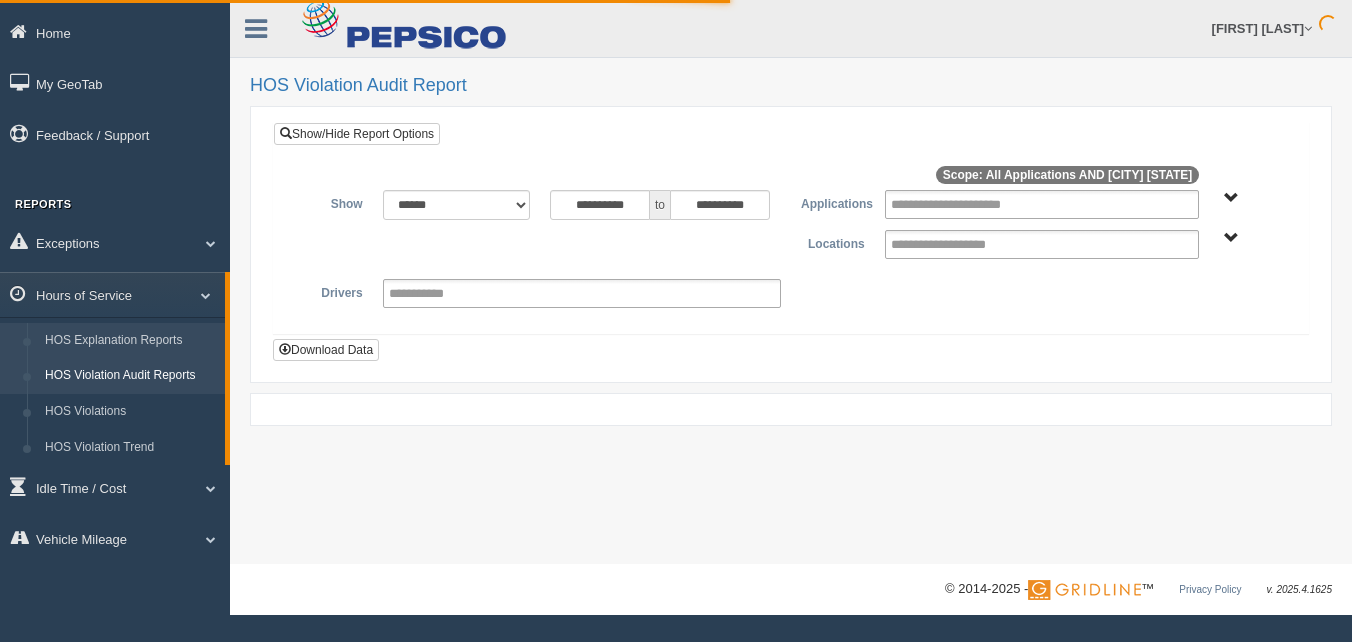 click on "HOS Violation Audit Reports" at bounding box center (130, 376) 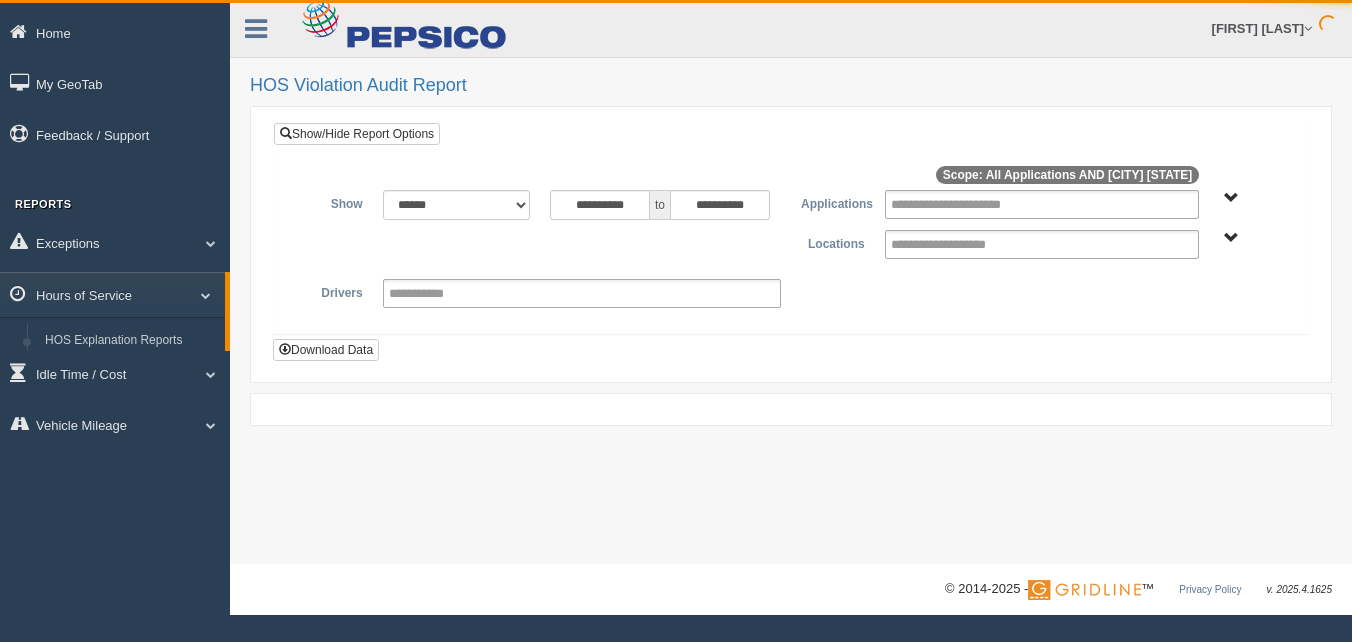 scroll, scrollTop: 0, scrollLeft: 0, axis: both 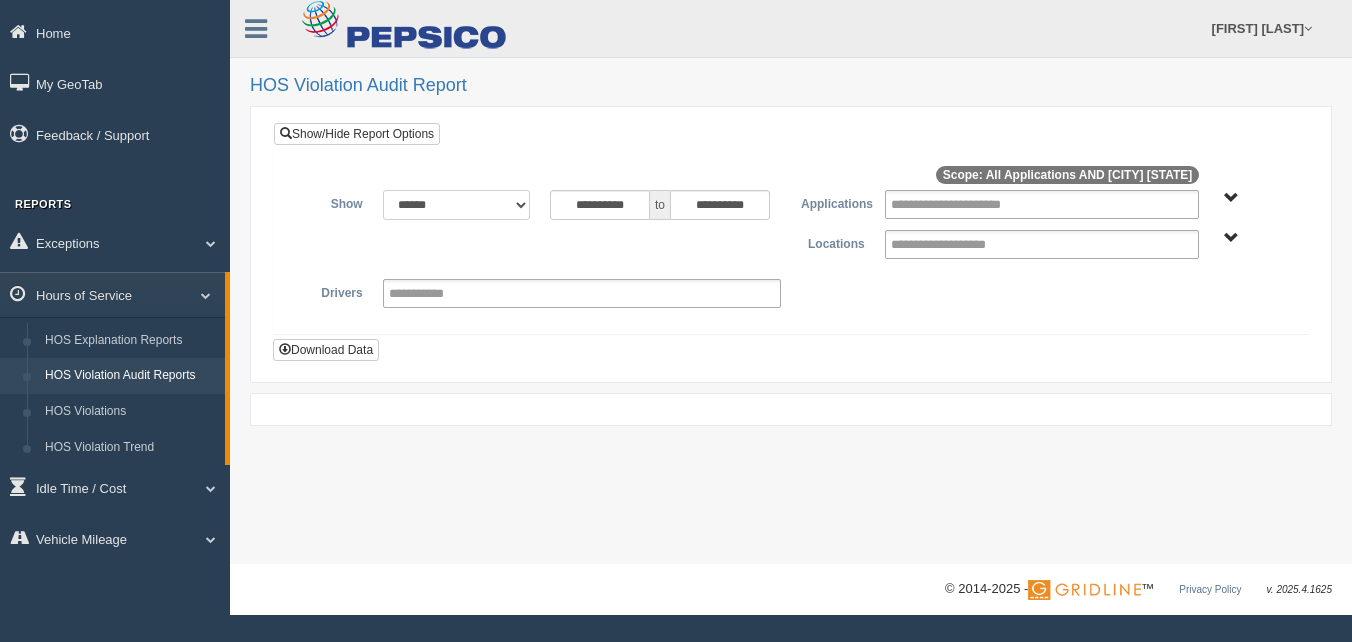 click on "**********" at bounding box center (456, 205) 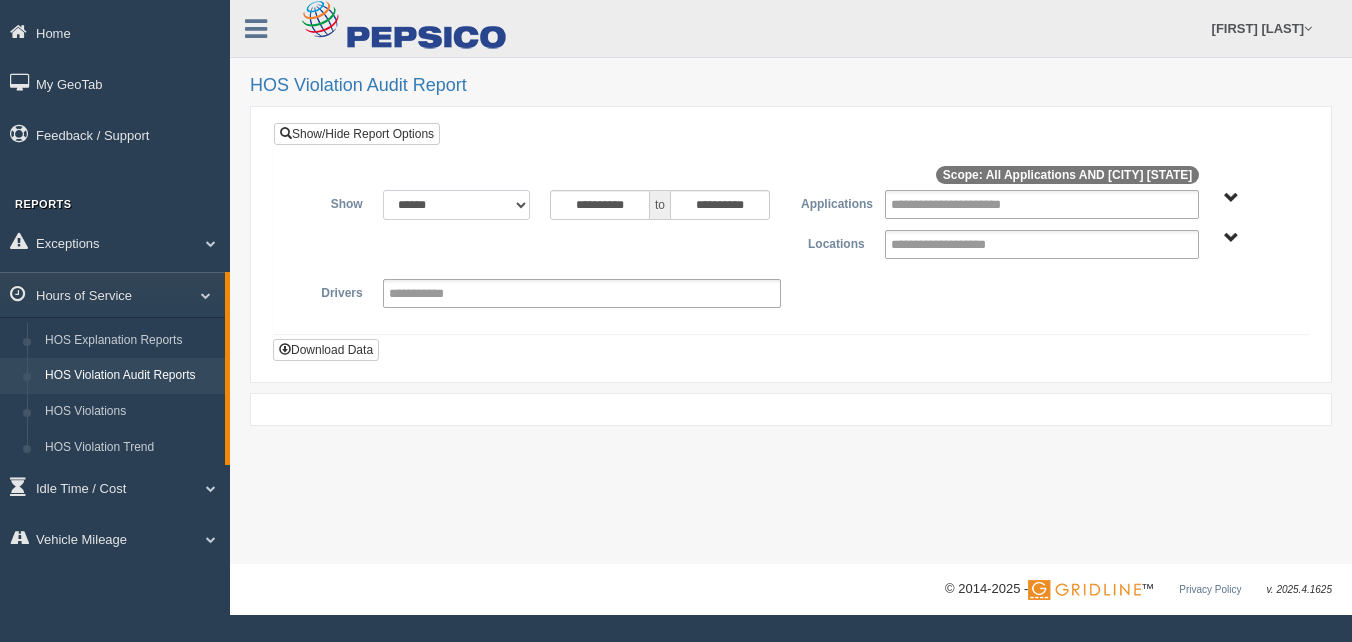 select on "*********" 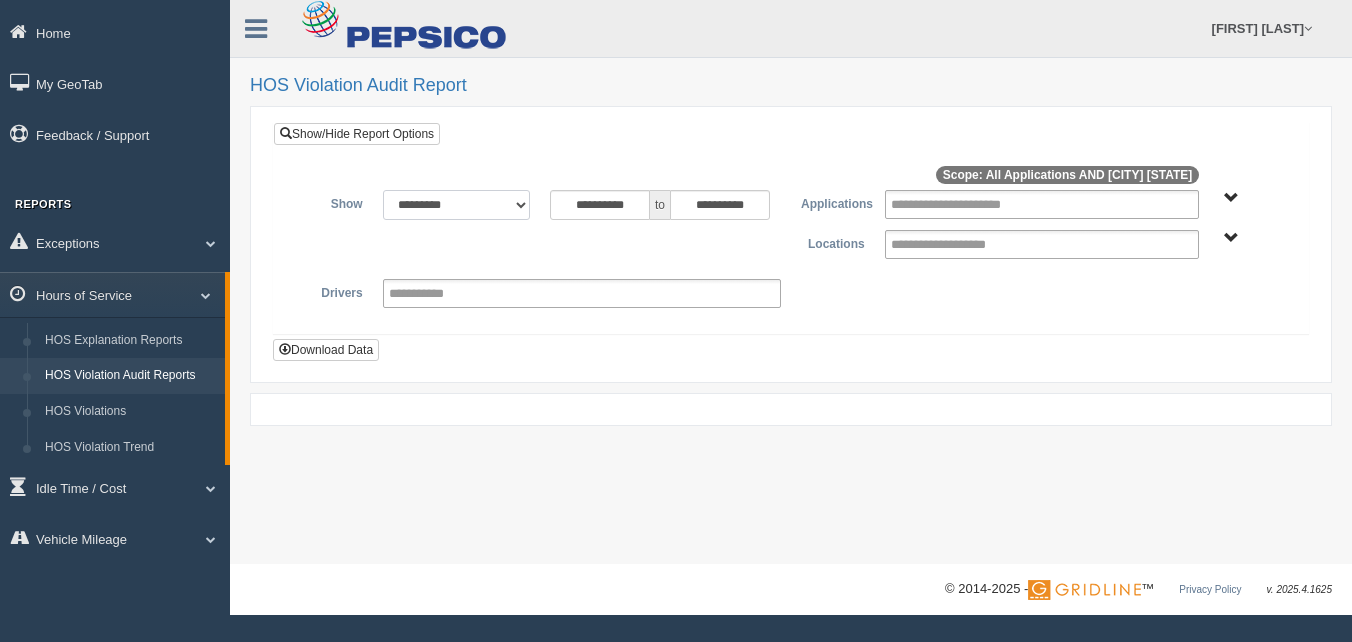 click on "**********" at bounding box center (456, 205) 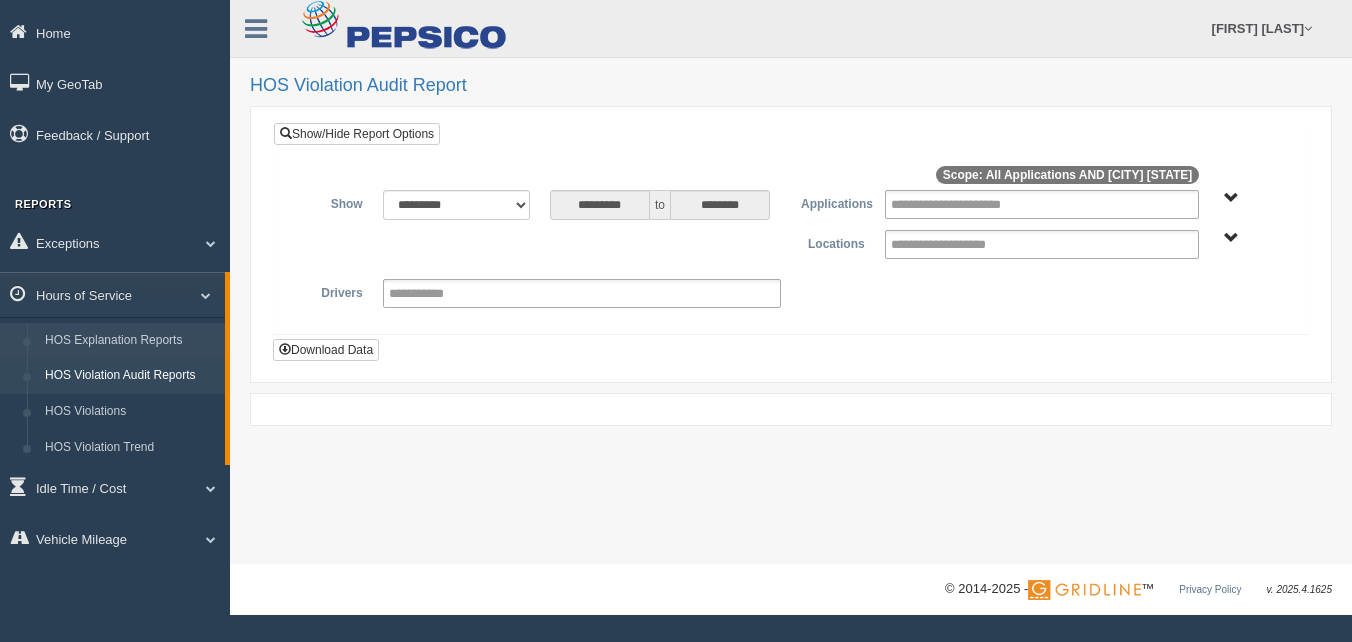 click on "HOS Explanation Reports" at bounding box center (130, 341) 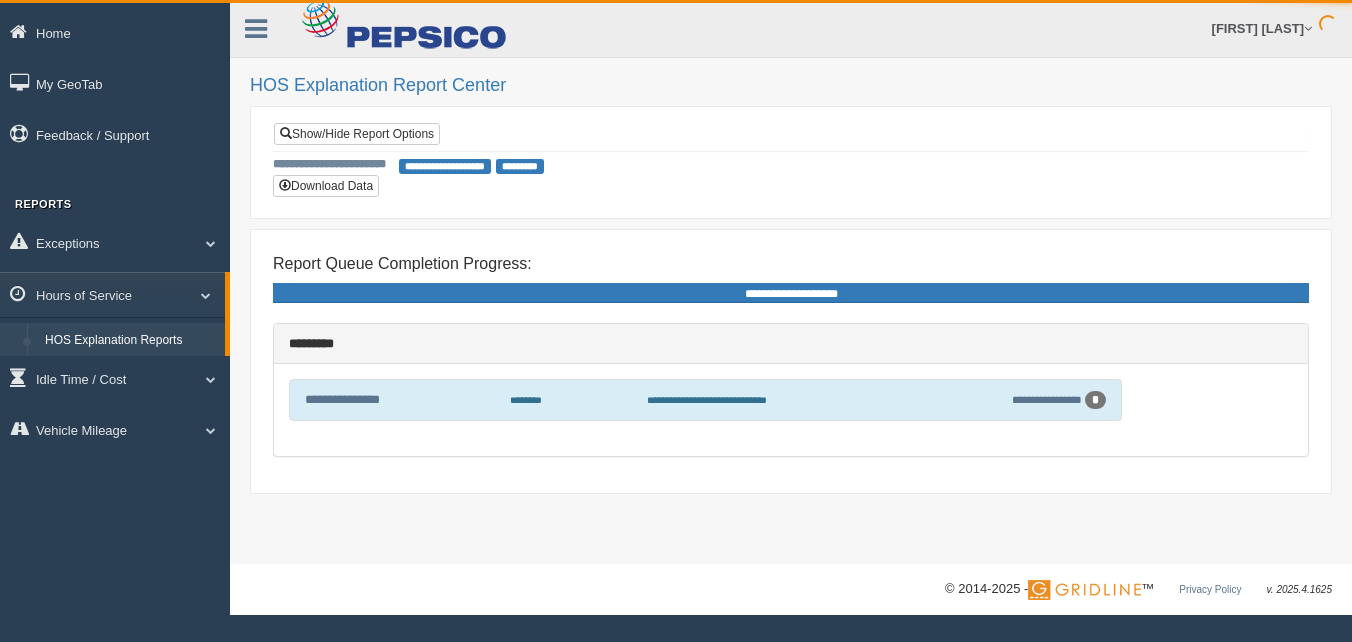 scroll, scrollTop: 0, scrollLeft: 0, axis: both 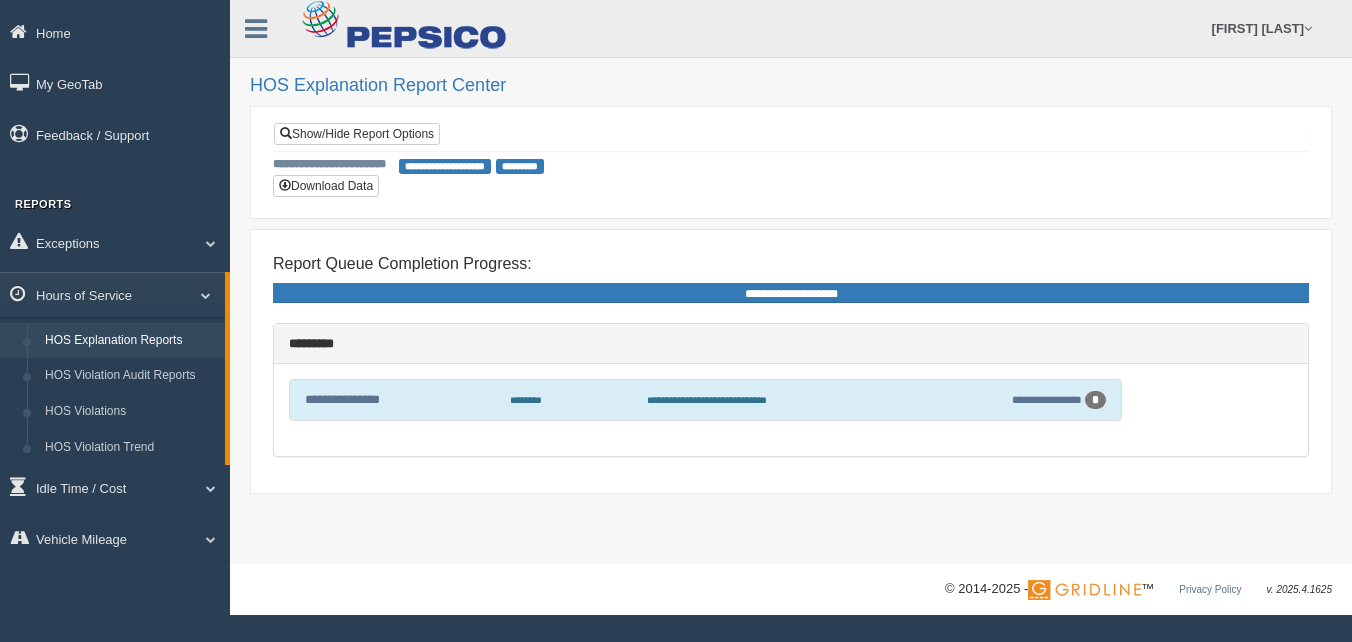 click on "*" at bounding box center [1095, 400] 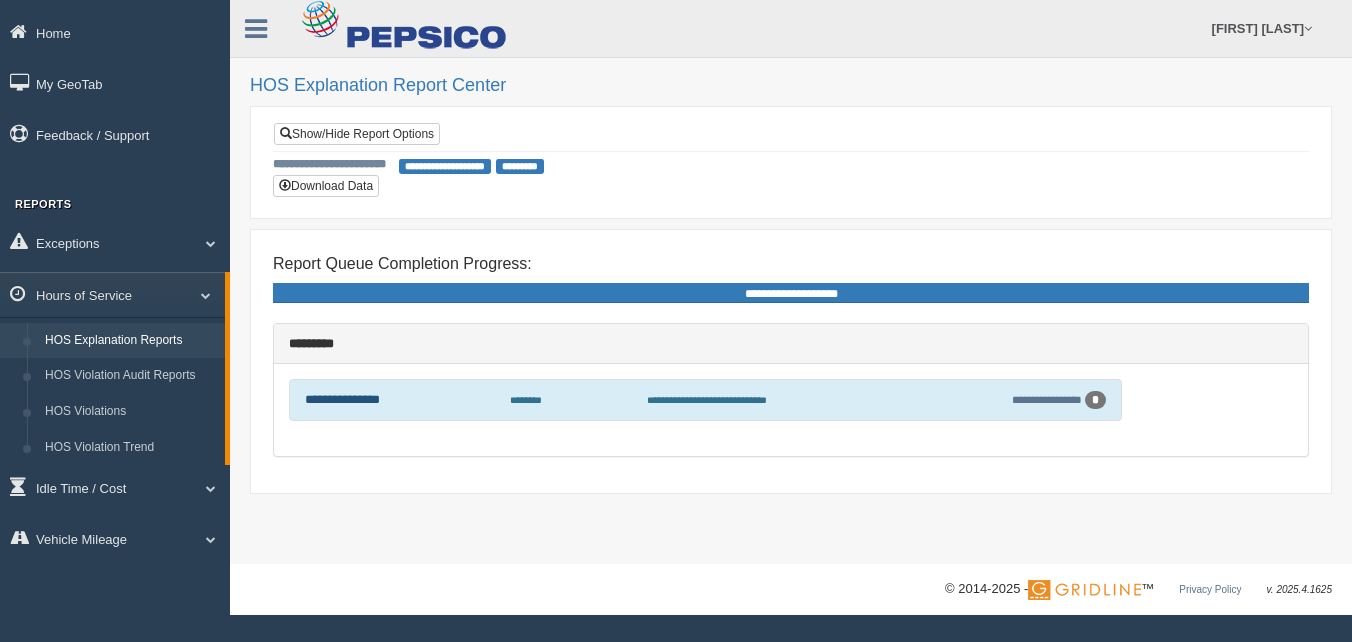 click on "**********" at bounding box center [342, 399] 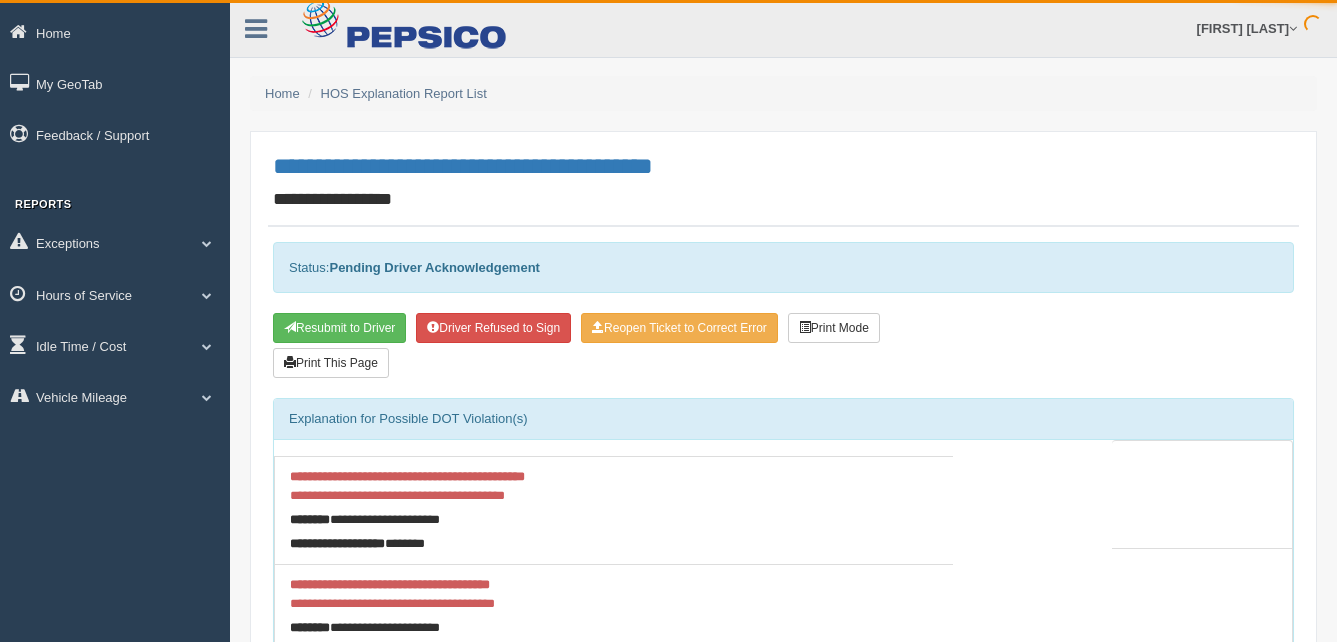 scroll, scrollTop: 0, scrollLeft: 0, axis: both 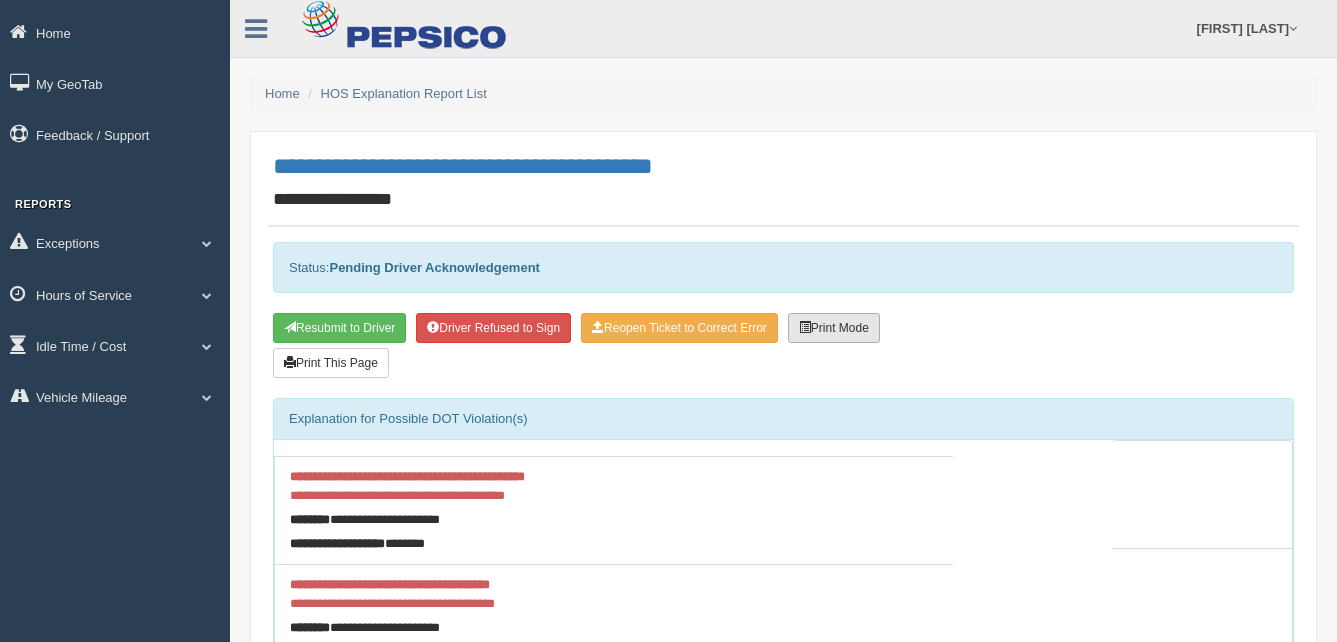 click on "Print Mode" at bounding box center (834, 328) 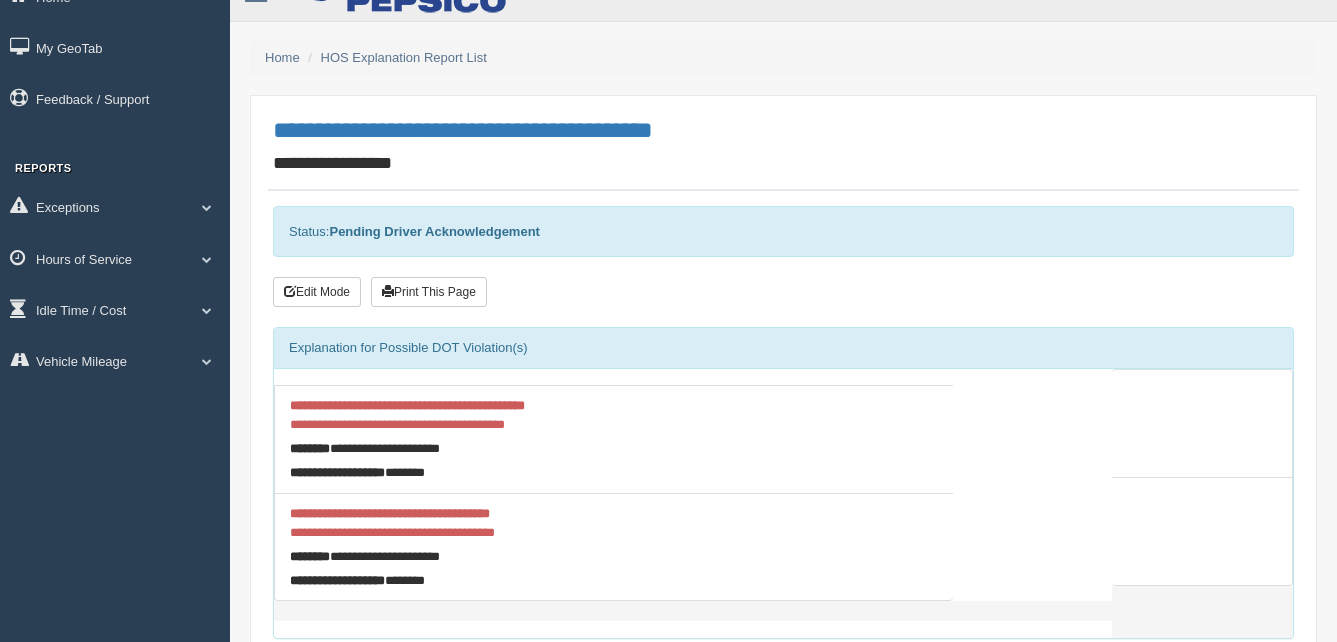 scroll, scrollTop: 0, scrollLeft: 0, axis: both 